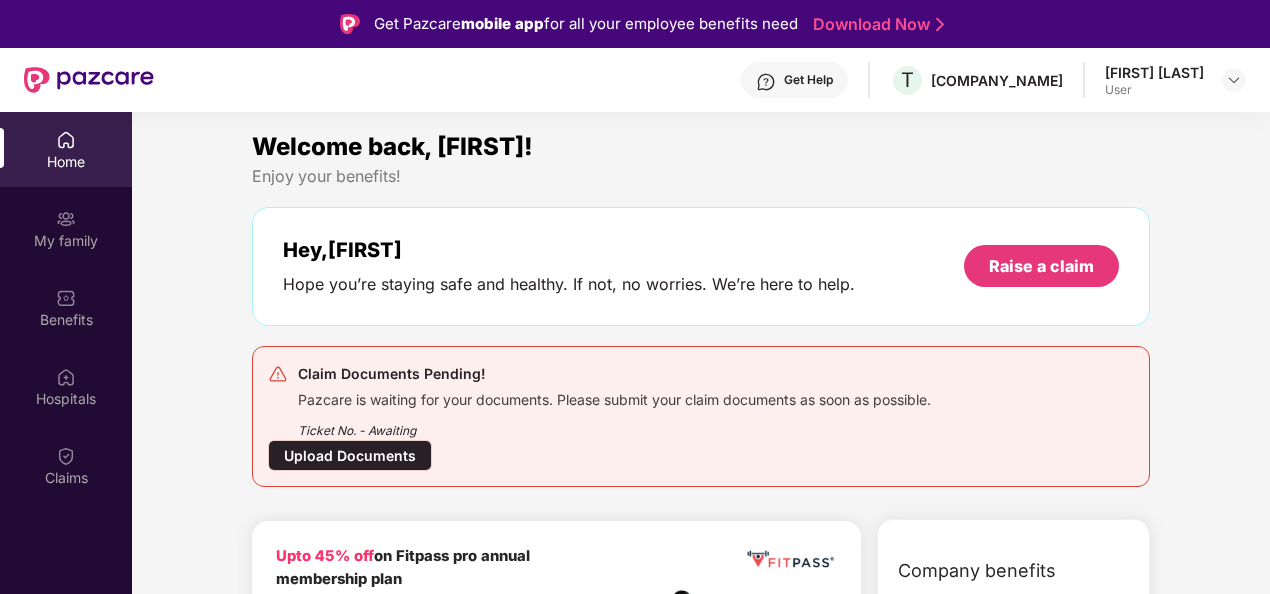scroll, scrollTop: 0, scrollLeft: 0, axis: both 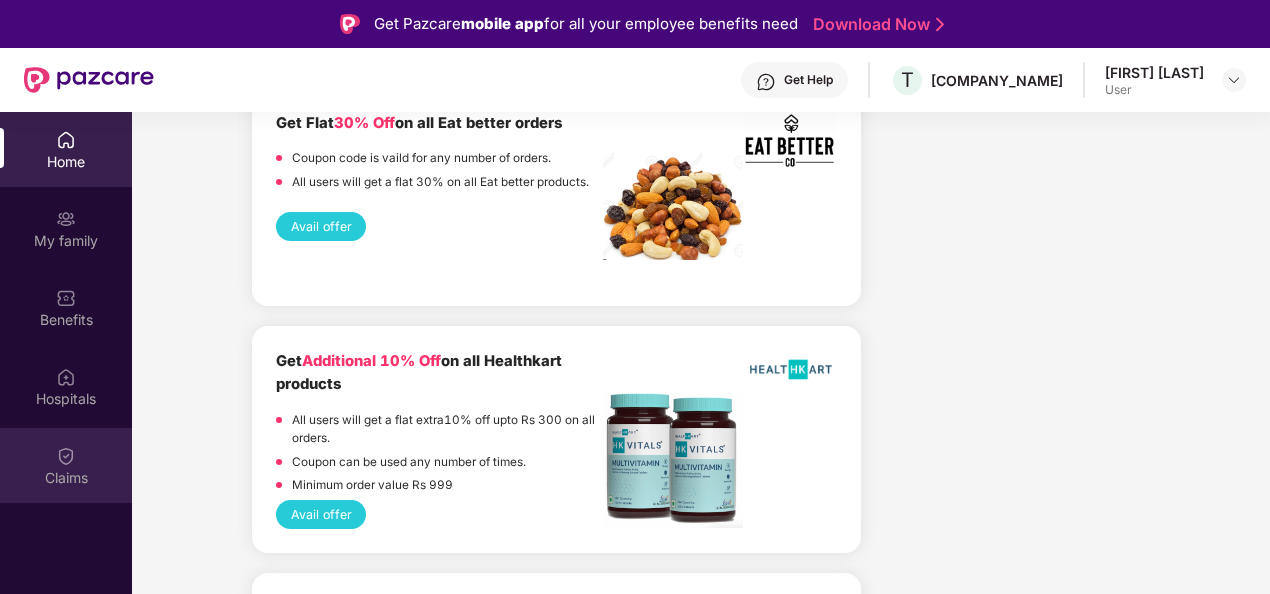 click at bounding box center [66, 456] 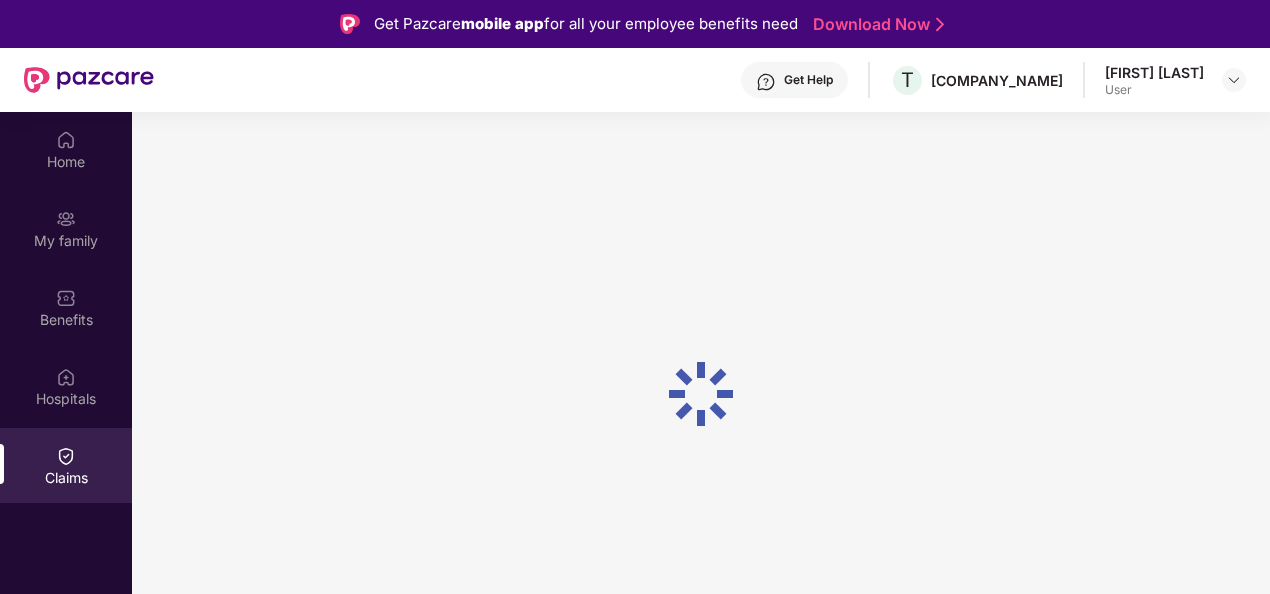 scroll, scrollTop: 0, scrollLeft: 0, axis: both 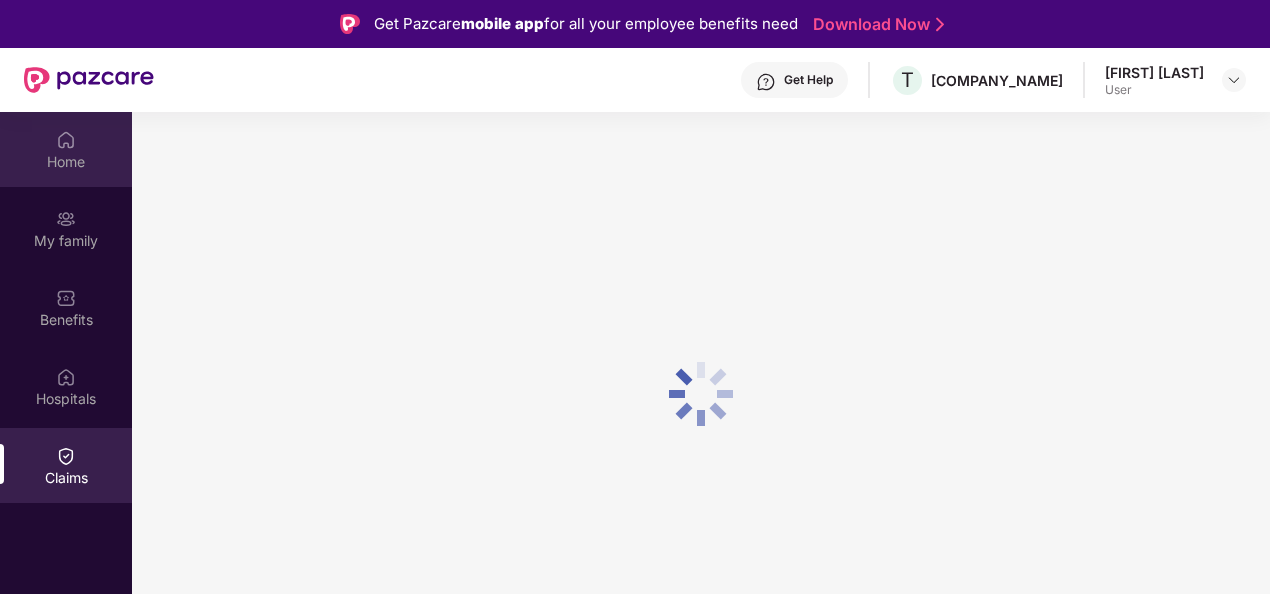 click on "Home" at bounding box center [66, 162] 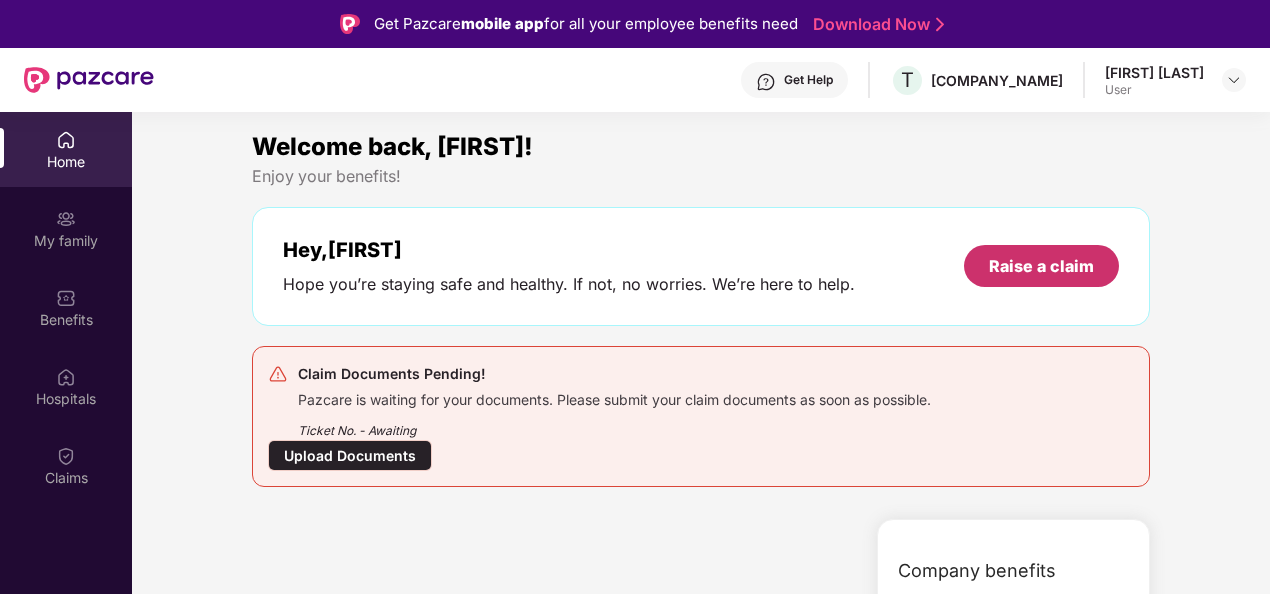 click on "Raise a claim" at bounding box center [1041, 266] 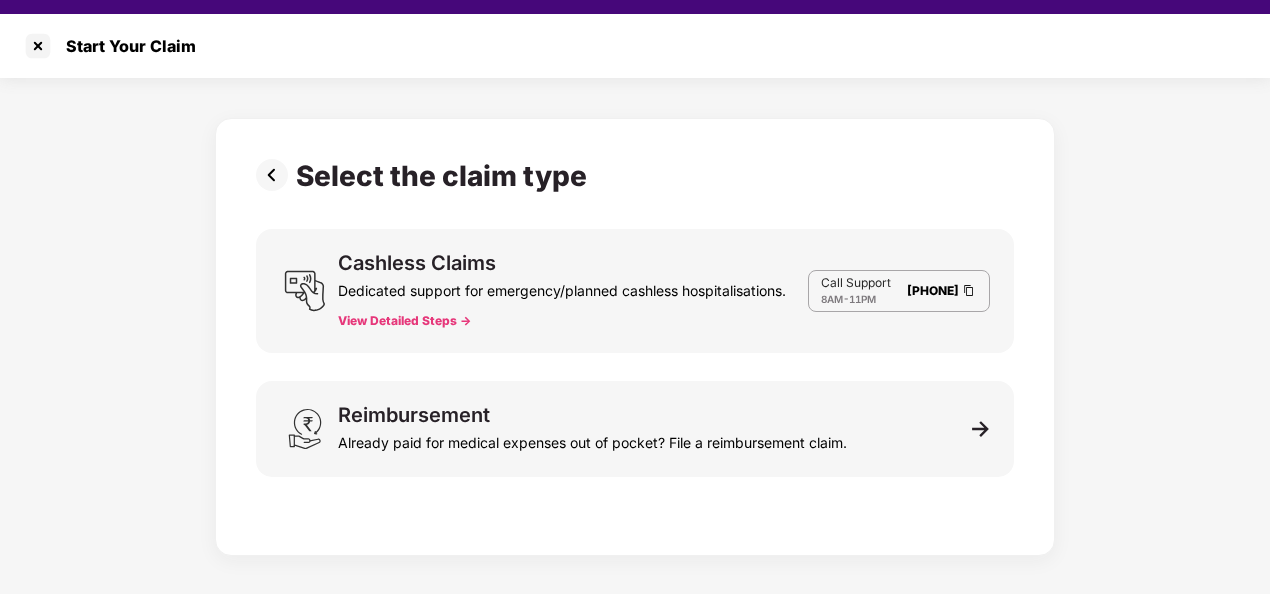 scroll, scrollTop: 48, scrollLeft: 0, axis: vertical 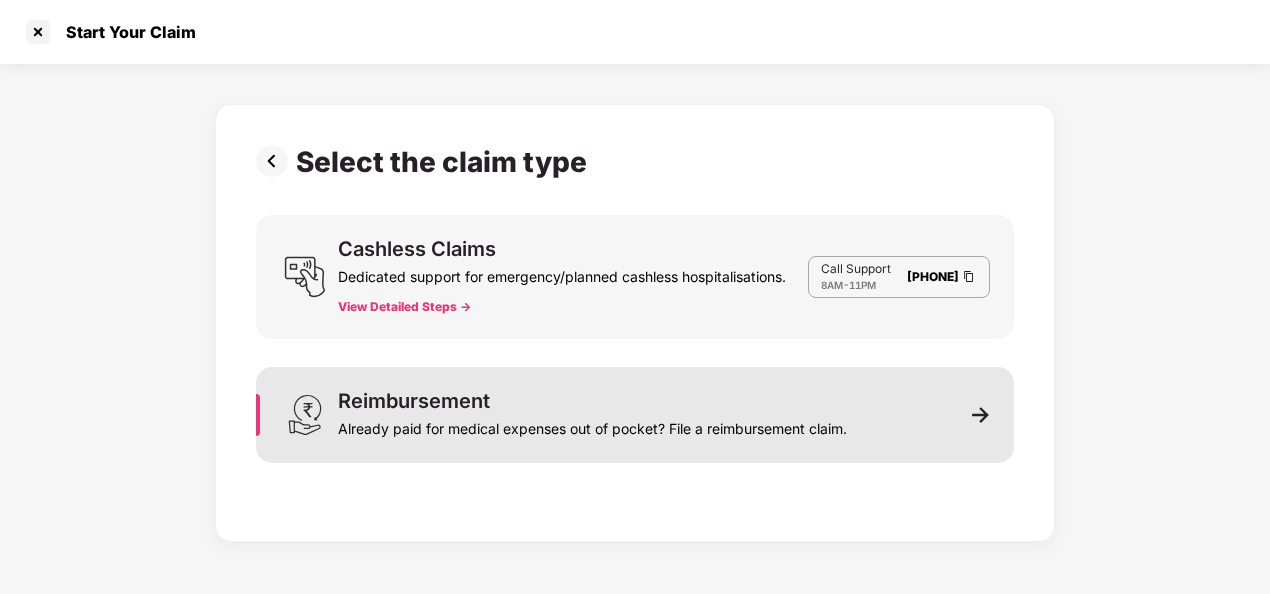 click on "Reimbursement Already paid for medical expenses out of pocket? File a reimbursement claim." at bounding box center (635, 415) 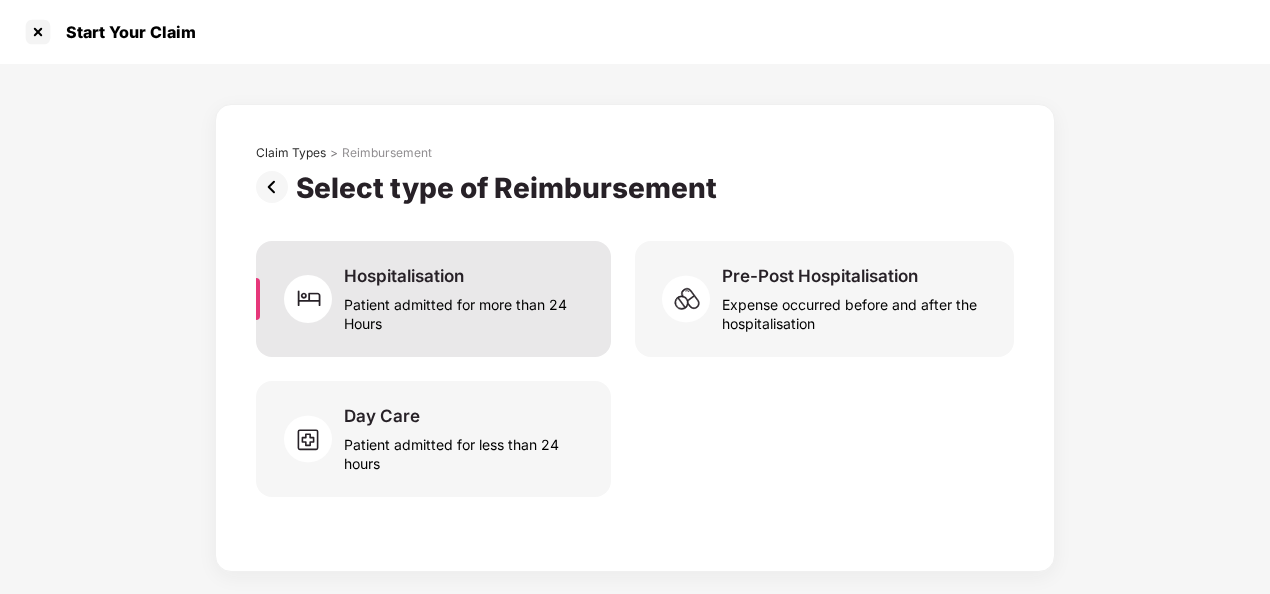 click on "Patient admitted for more than 24 Hours" at bounding box center (465, 310) 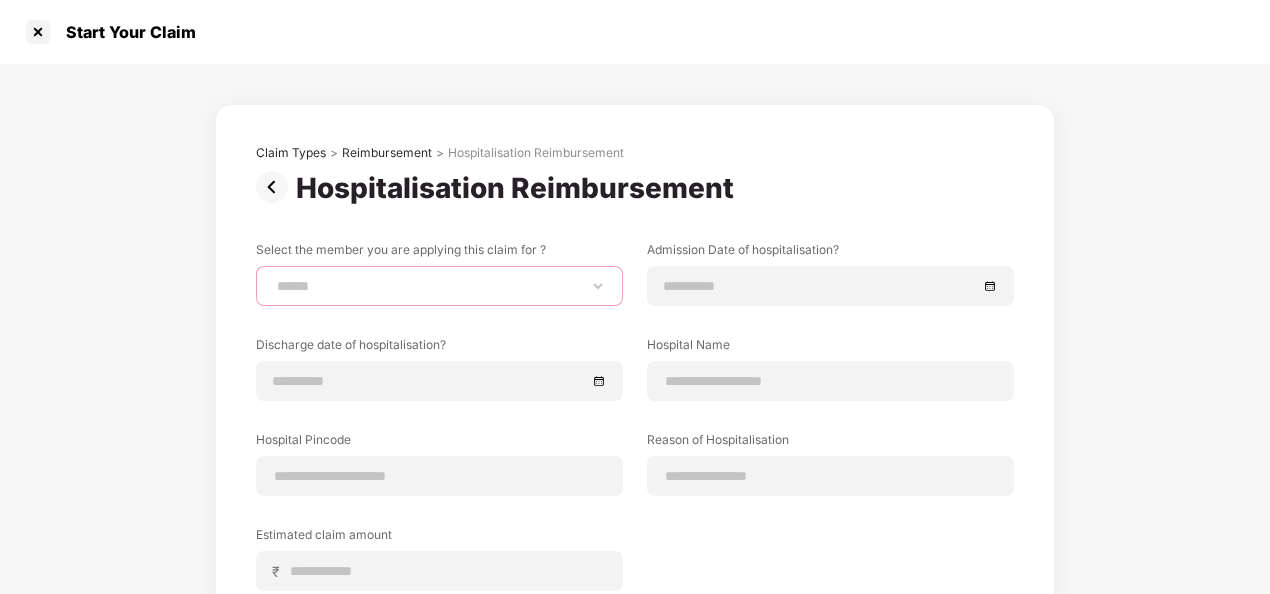click on "**********" at bounding box center [439, 286] 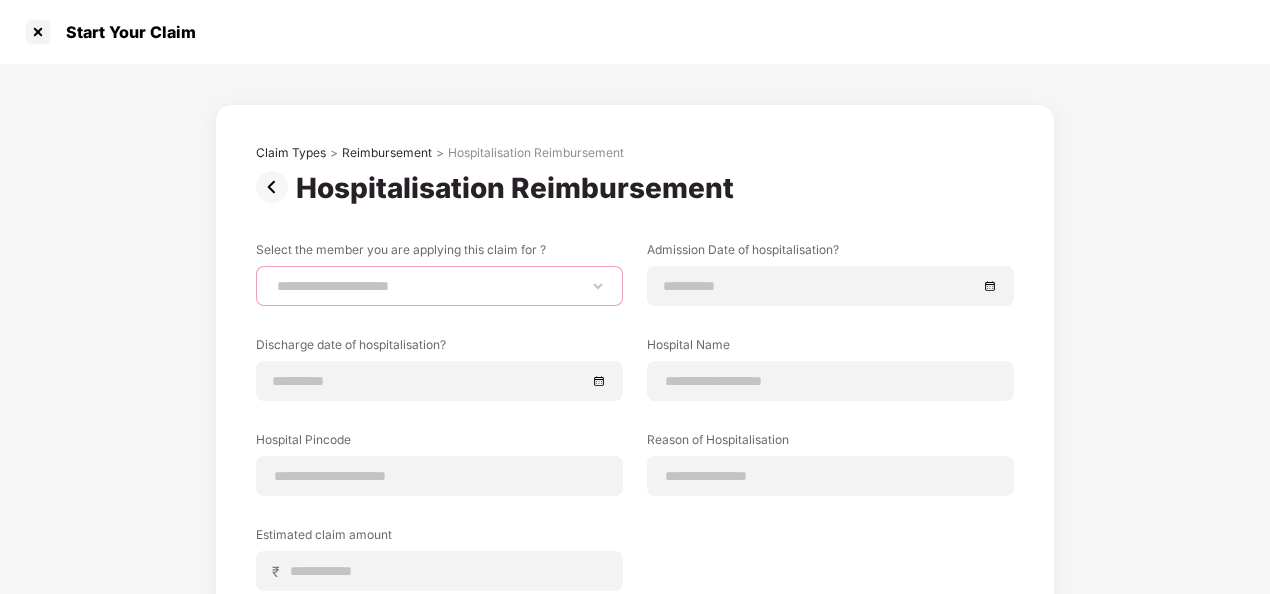 click on "**********" at bounding box center [439, 286] 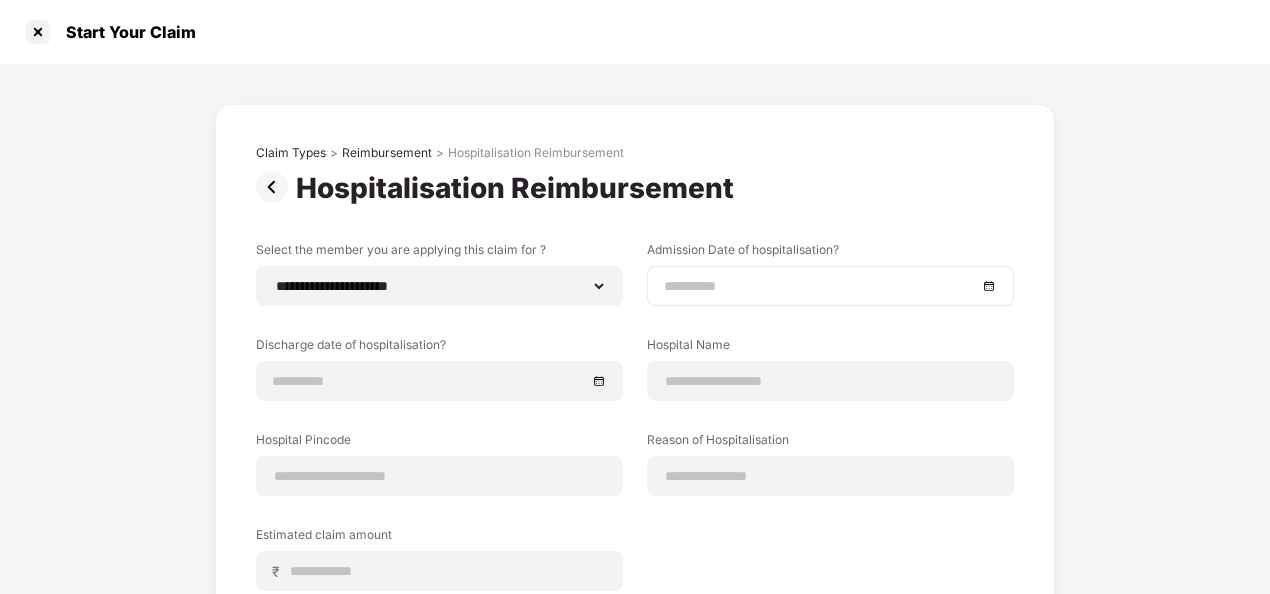 click at bounding box center [830, 286] 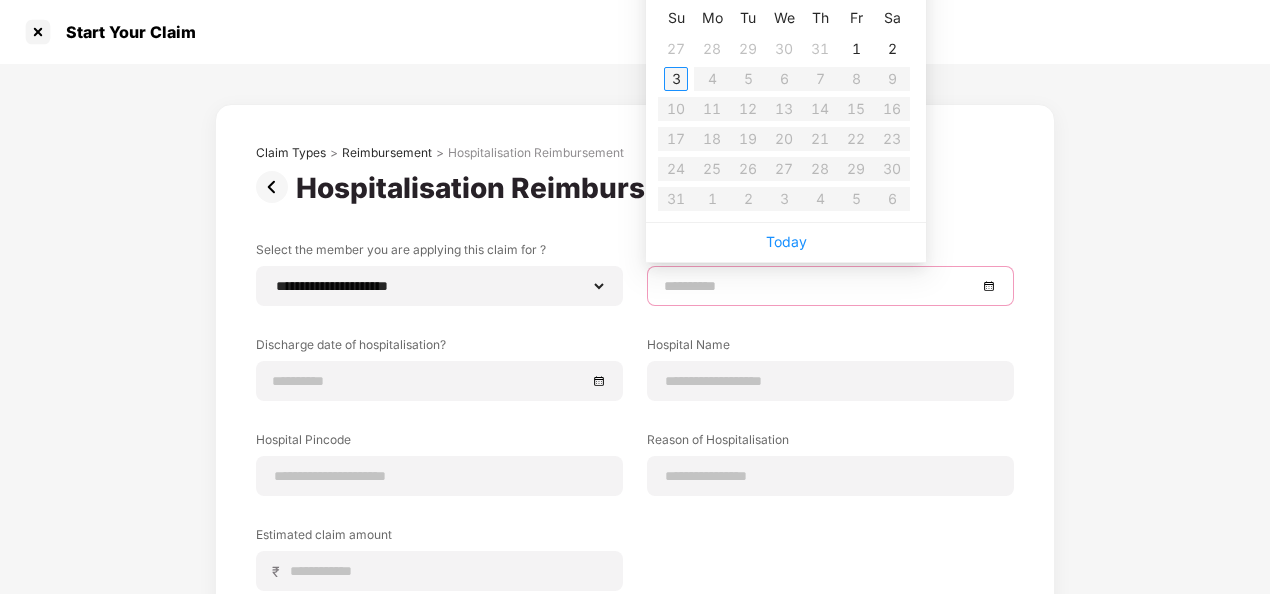 type on "**********" 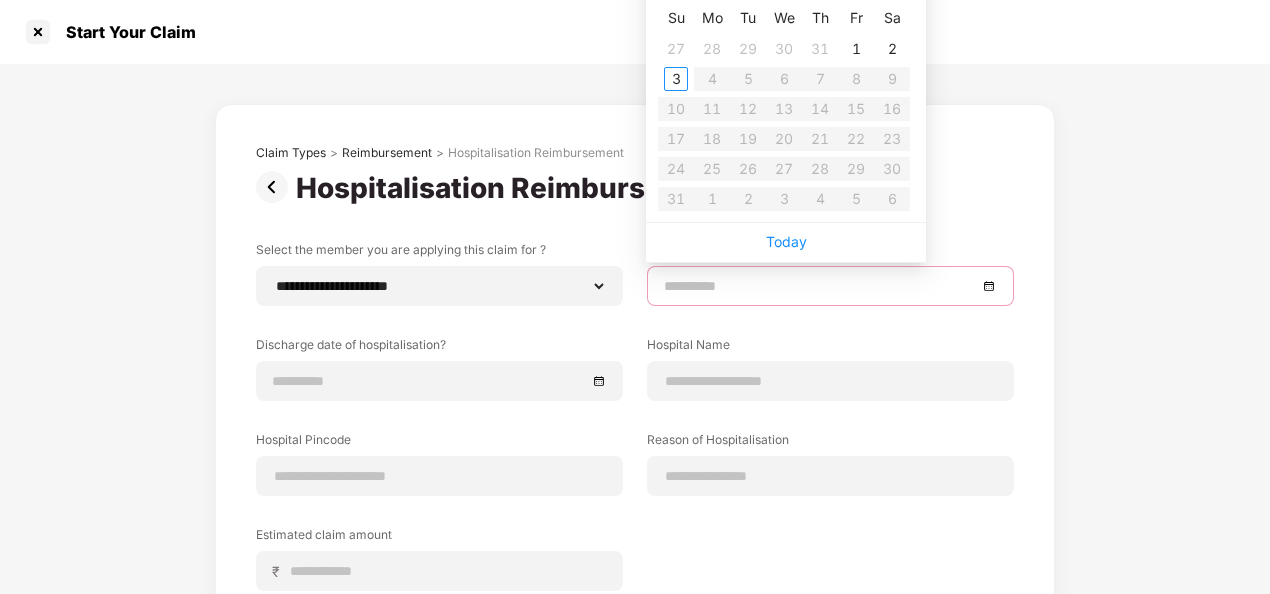 click on "Su Mo Tu We Th Fr Sa 27 28 29 30 31 1 2 3 4 5 6 7 8 9 10 11 12 13 14 15 16 17 18 19 20 21 22 23 24 25 26 27 28 29 30 31 1 2 3 4 5 6" at bounding box center (784, 108) 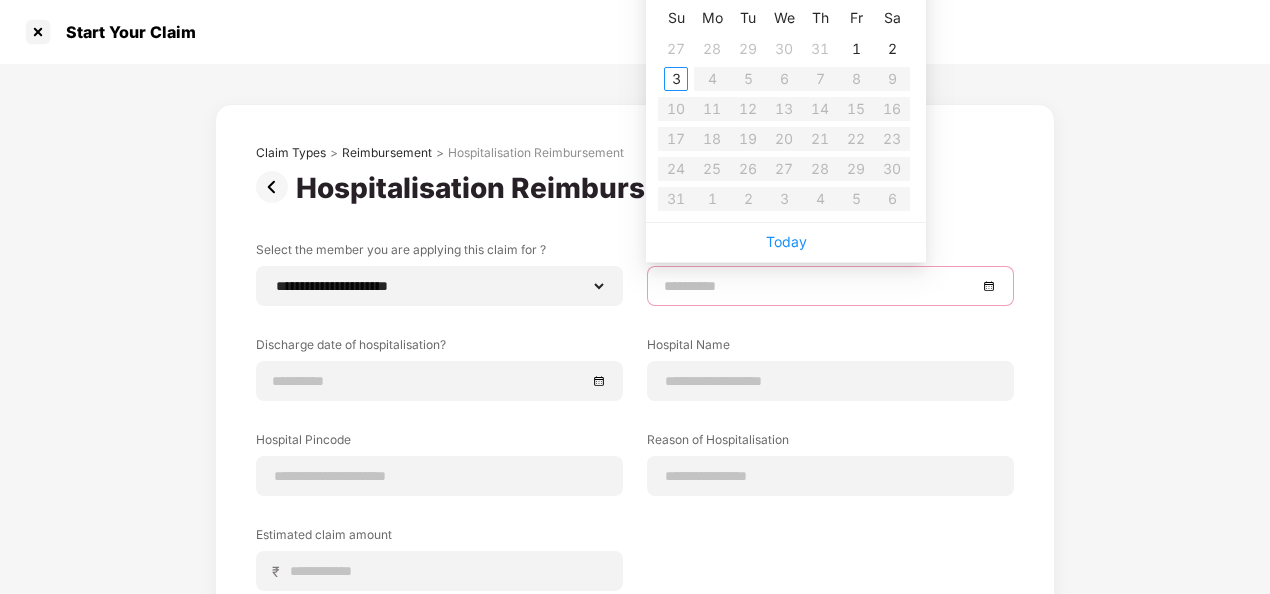 click at bounding box center (830, 286) 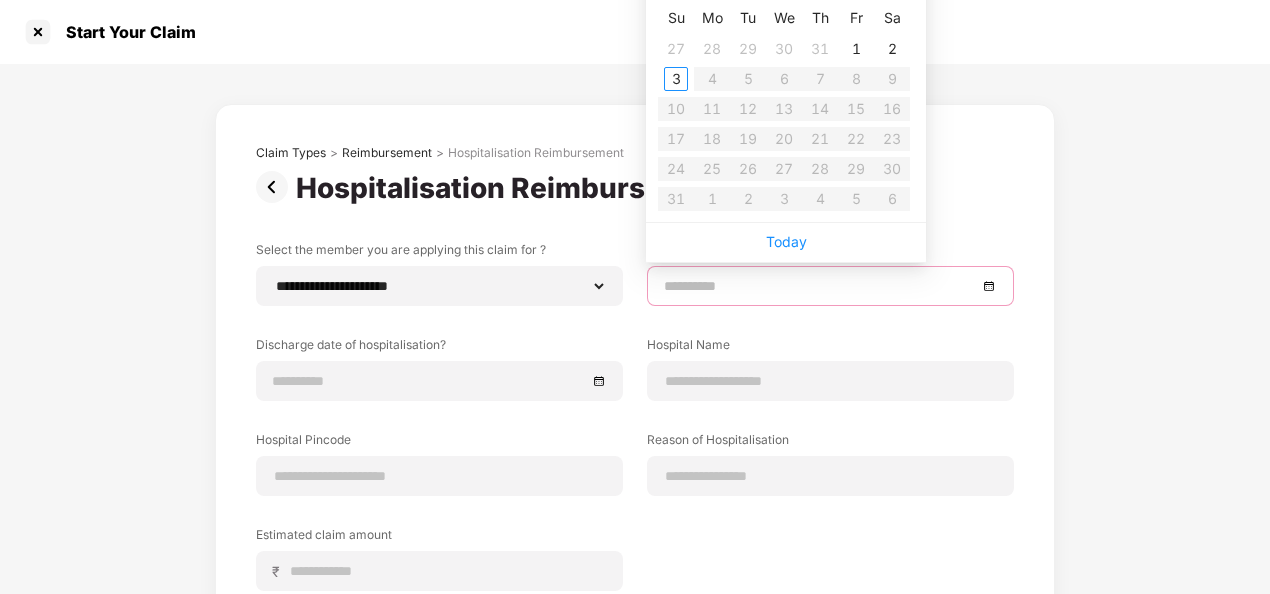 type on "**********" 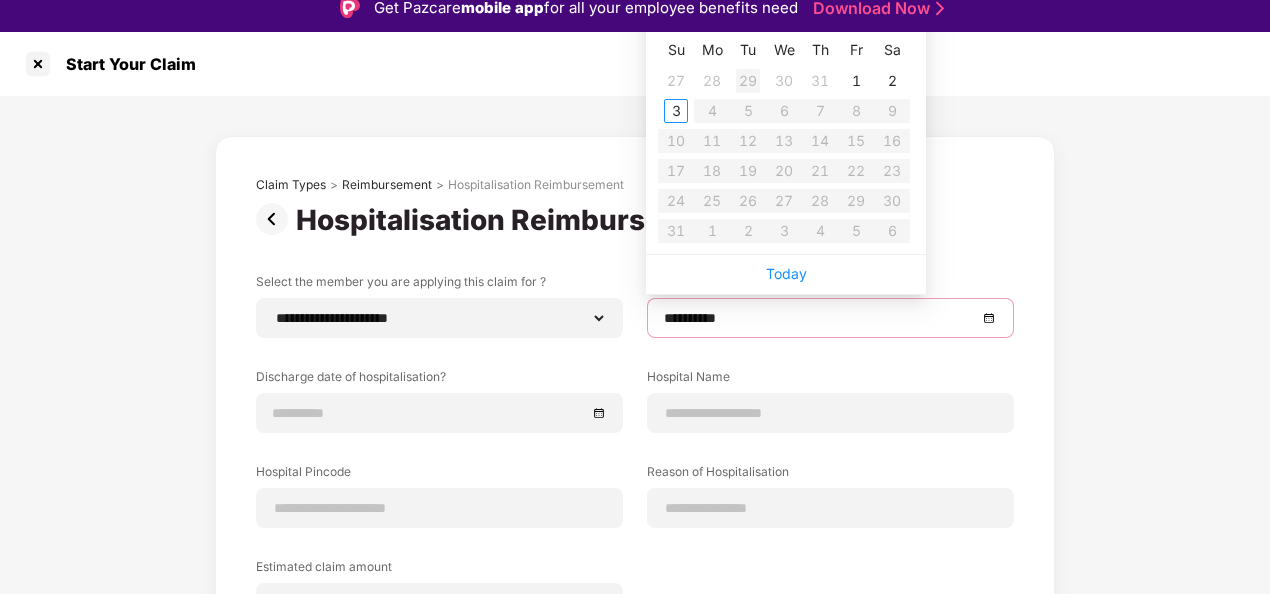 scroll, scrollTop: 0, scrollLeft: 0, axis: both 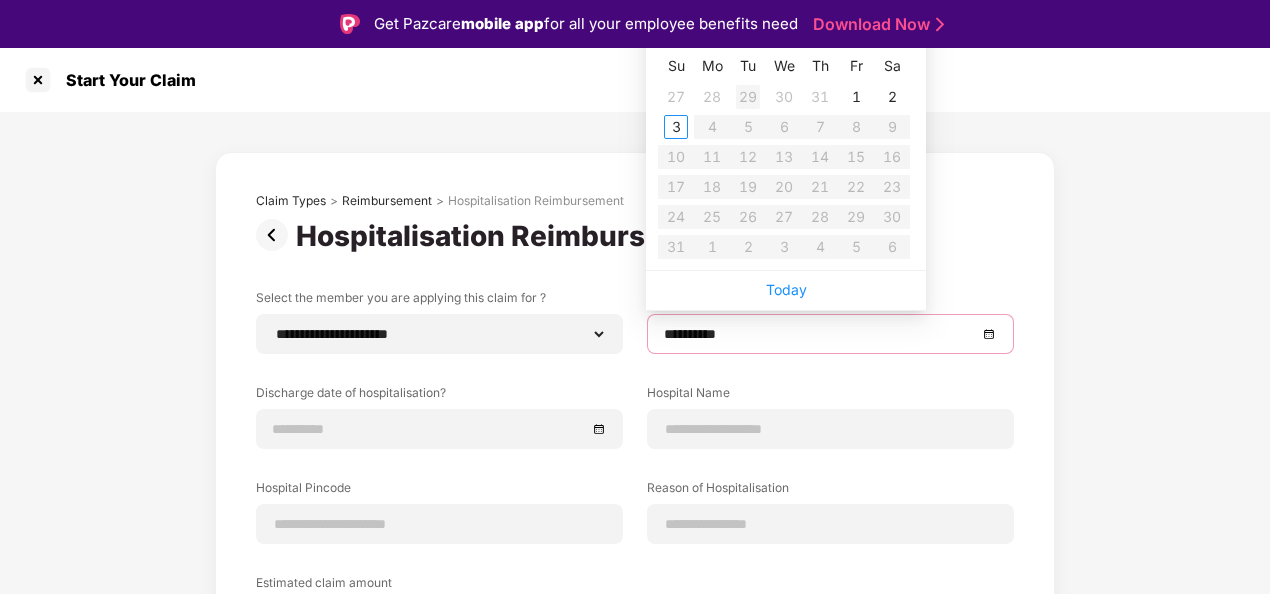 type on "**********" 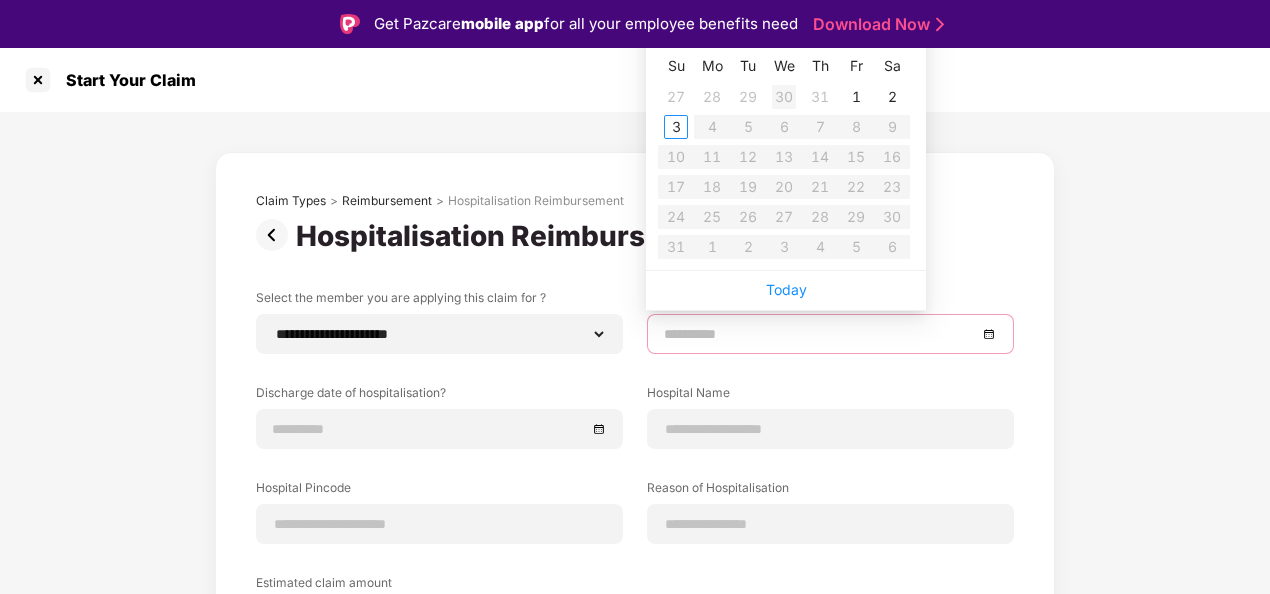 type on "**********" 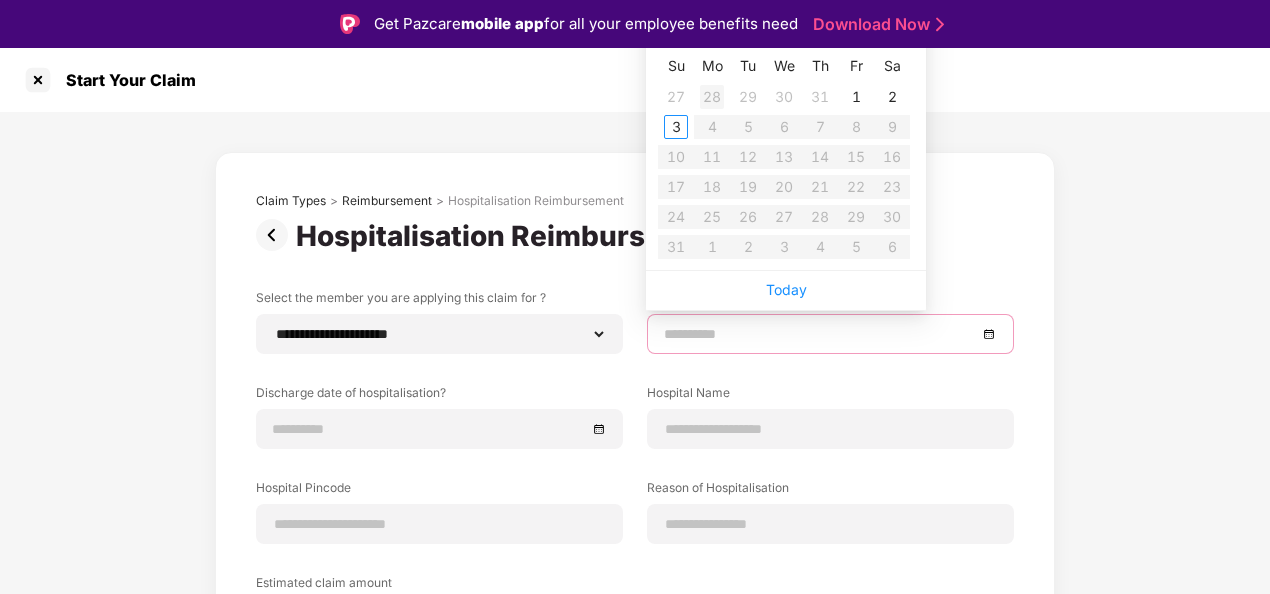 type on "**********" 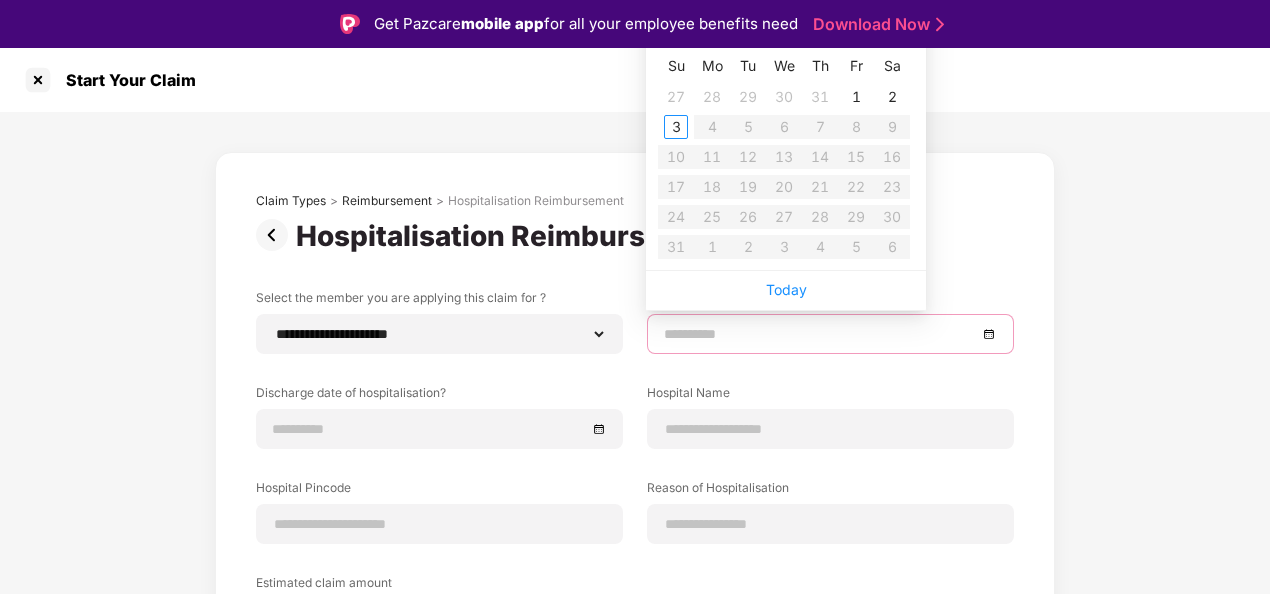 type on "**********" 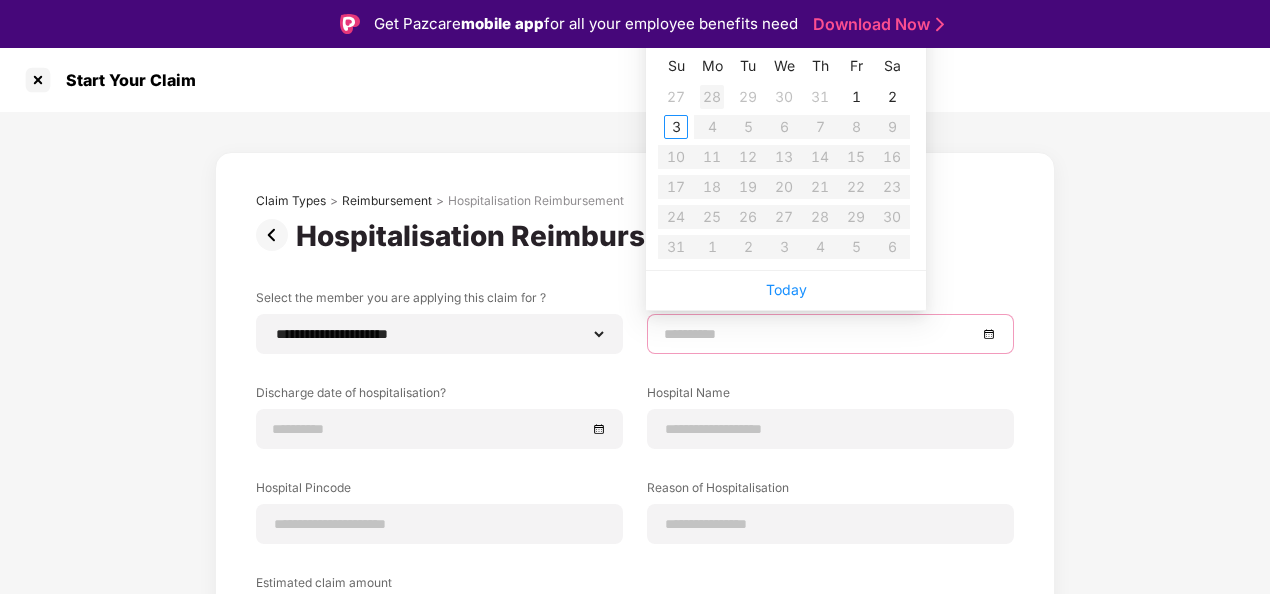 type on "**********" 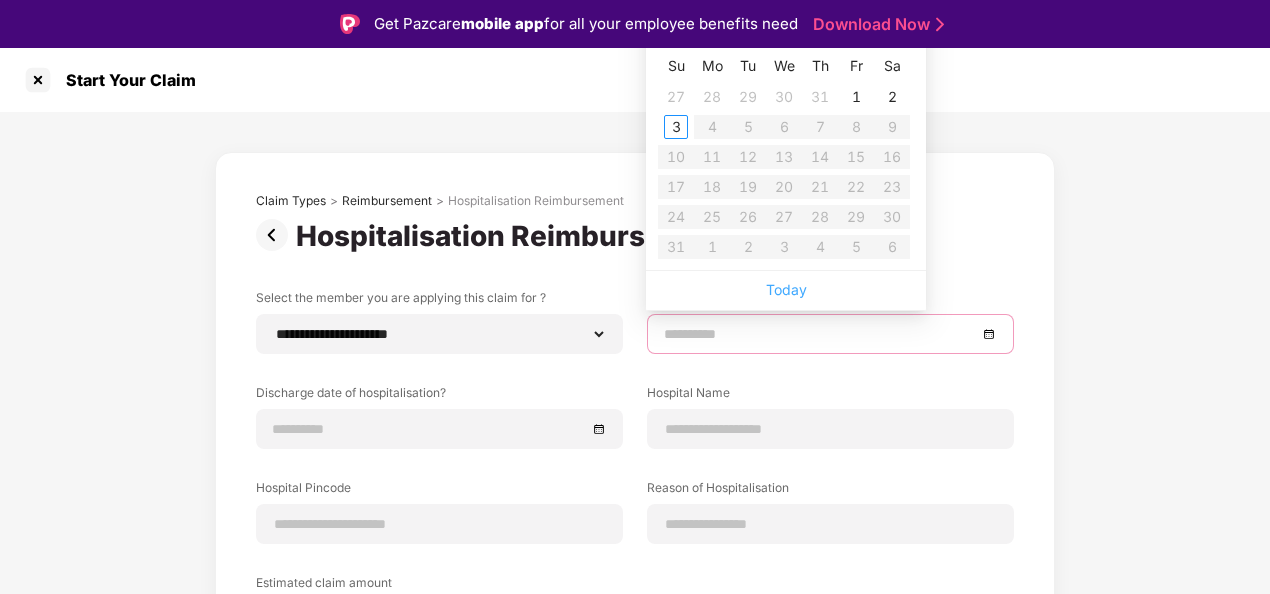 click on "Today" at bounding box center [786, 289] 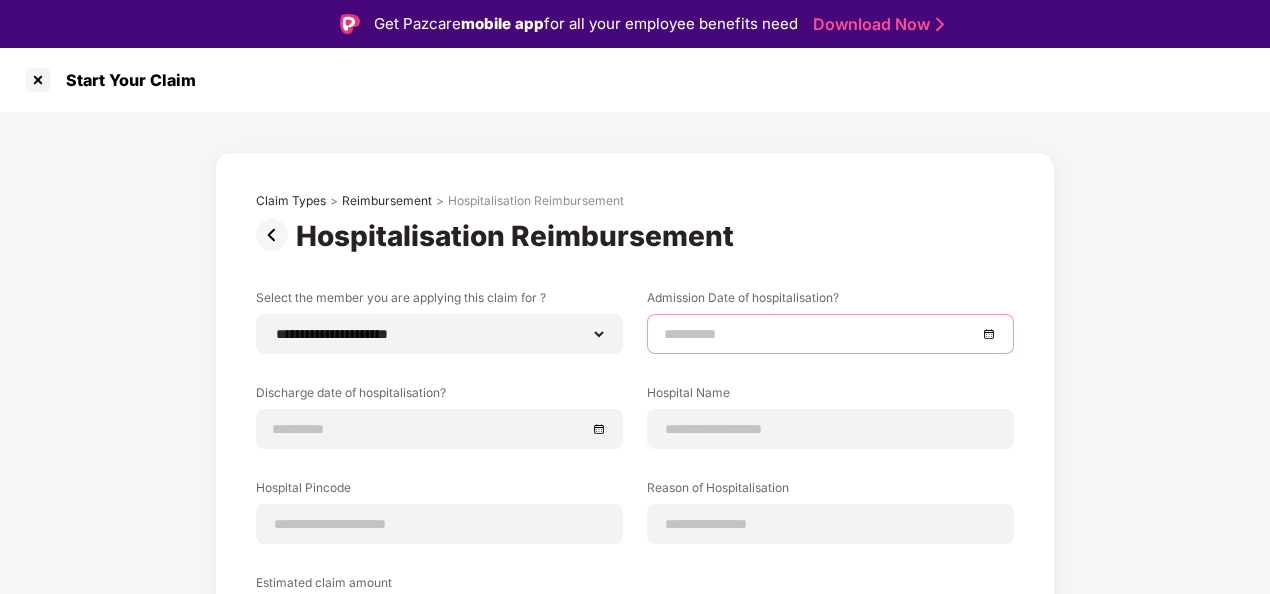 click at bounding box center [830, 334] 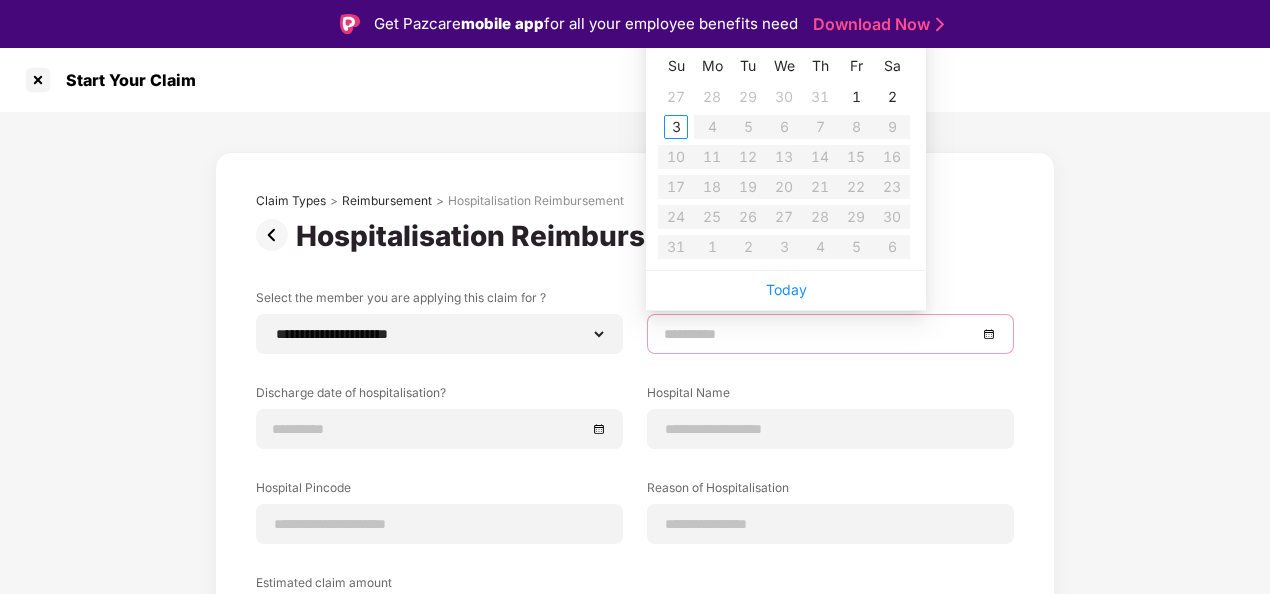 click at bounding box center [820, 334] 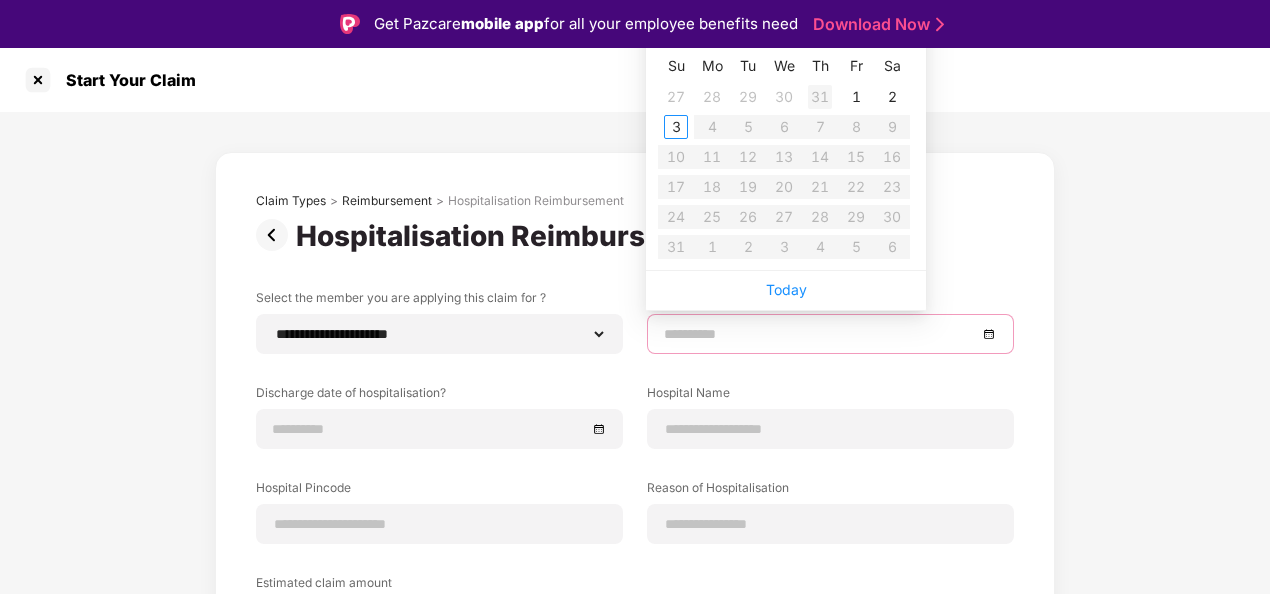 type on "**********" 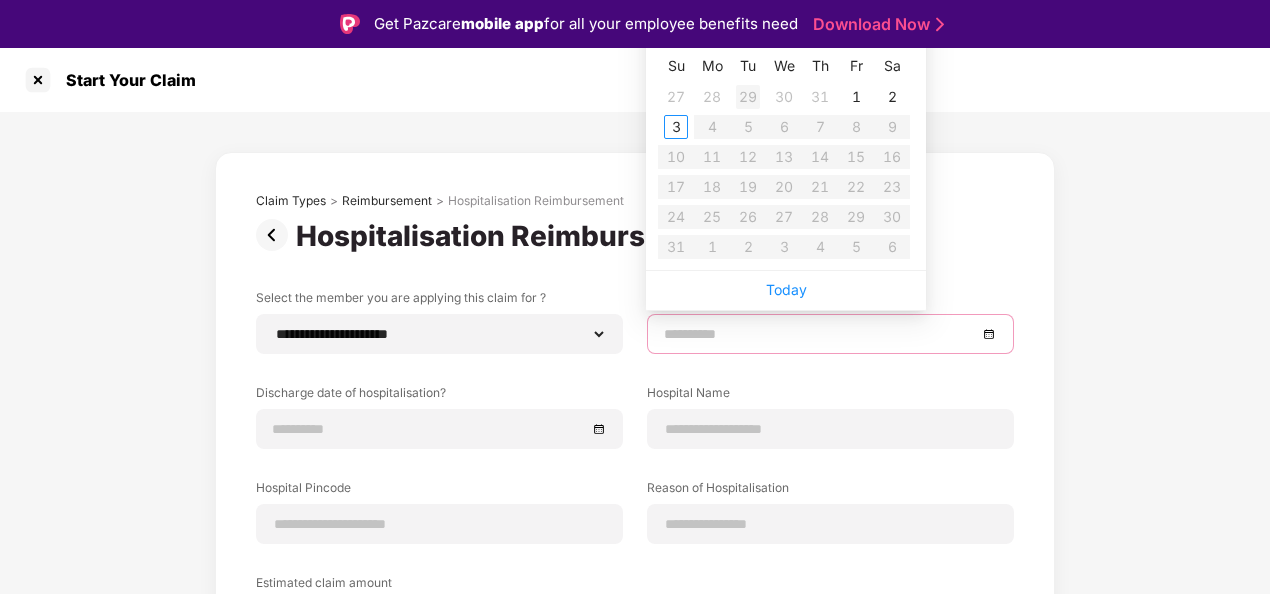 type on "**********" 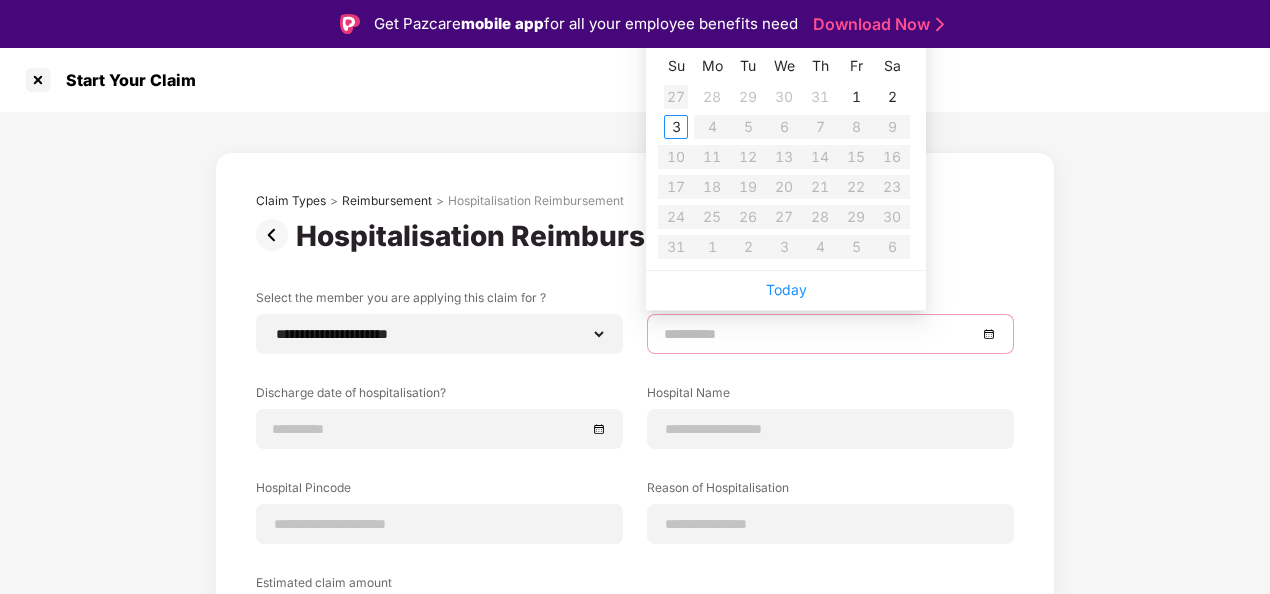 click on "27" at bounding box center (676, 97) 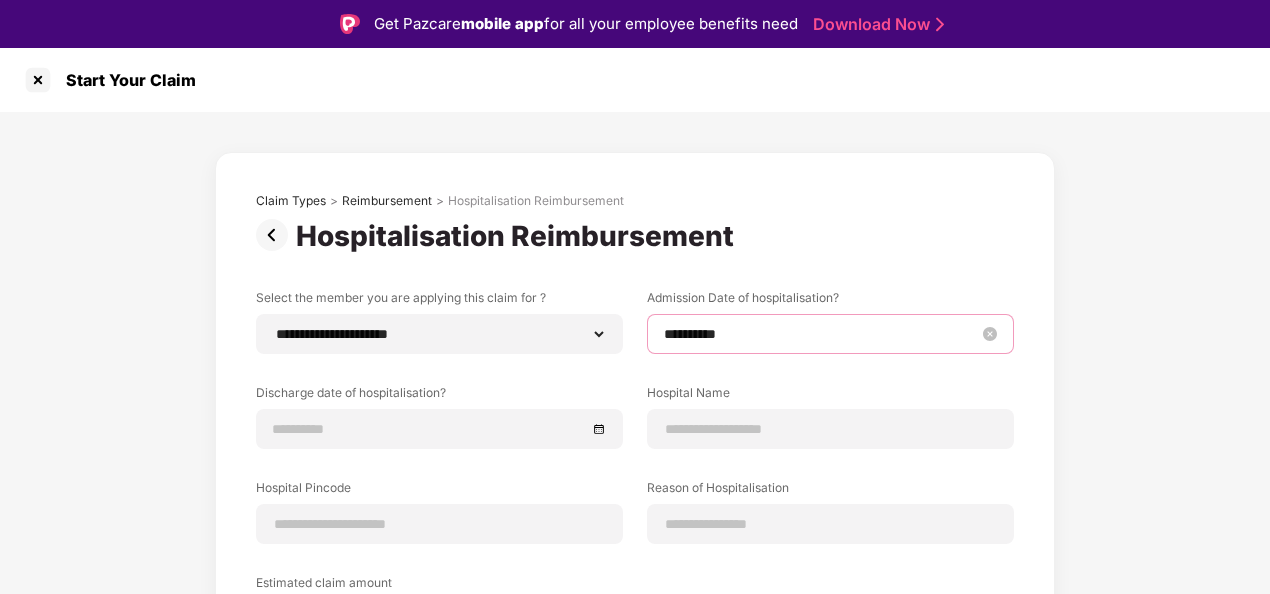 click on "**********" at bounding box center (820, 334) 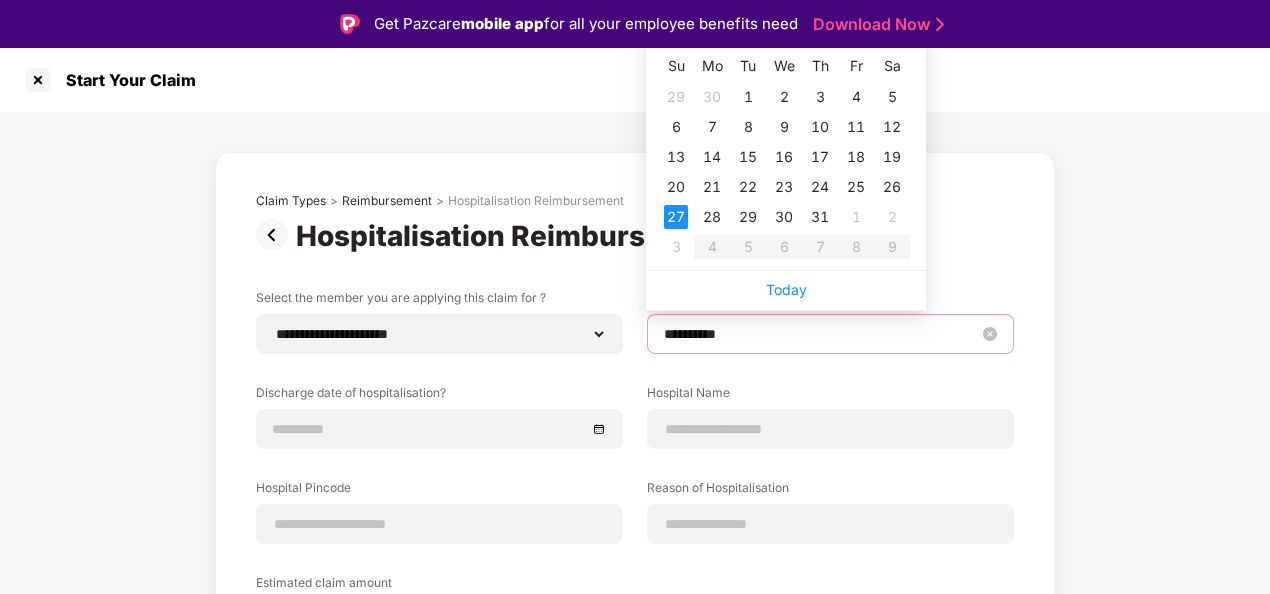 click on "**********" at bounding box center (820, 334) 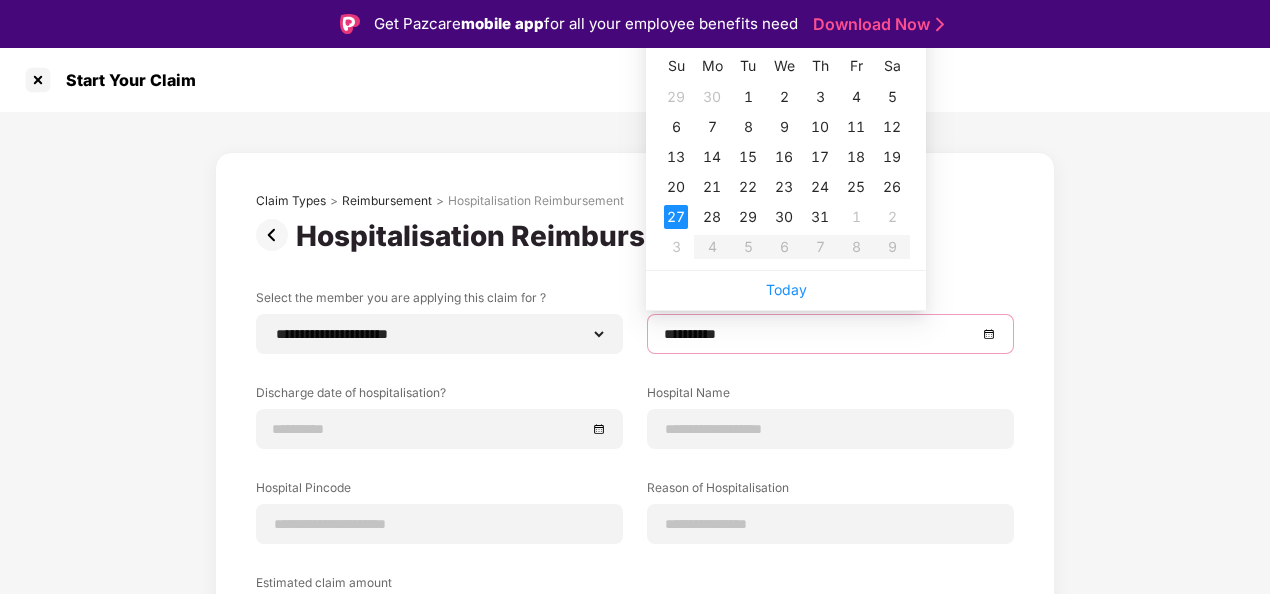 type on "**********" 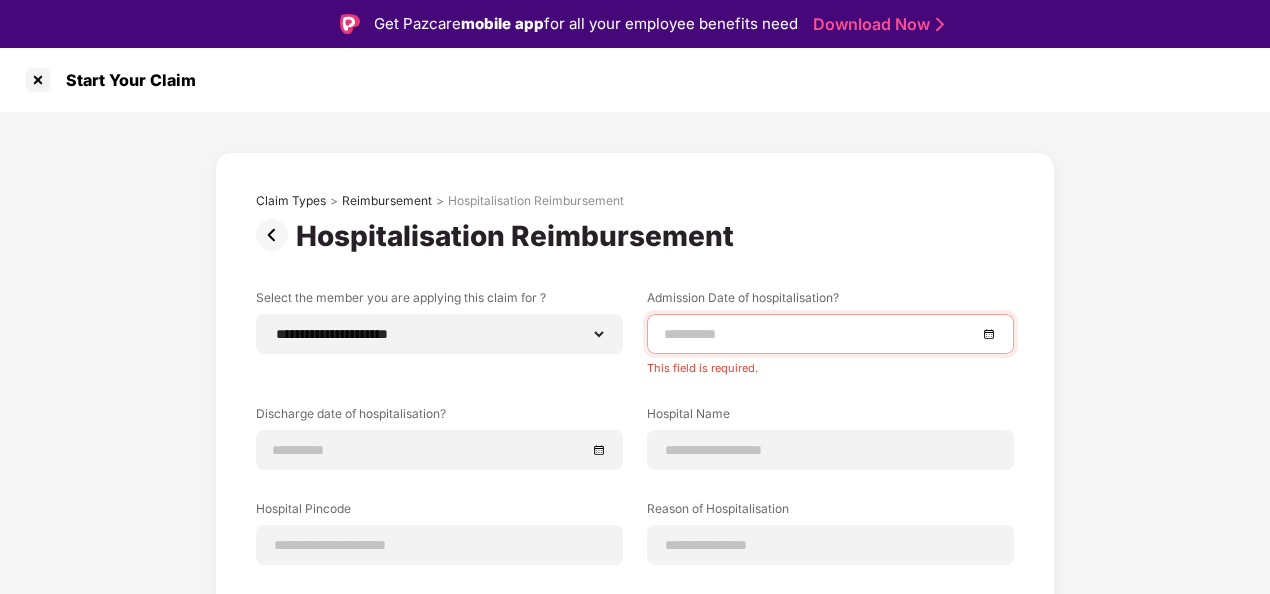 click at bounding box center (830, 334) 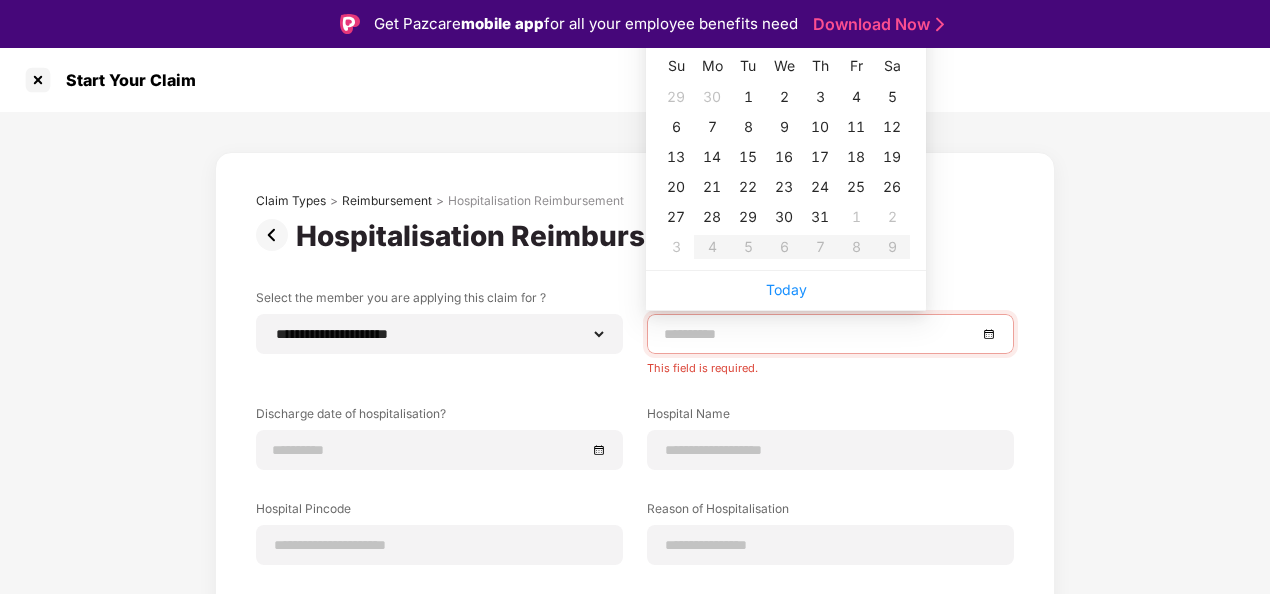 click at bounding box center [830, 334] 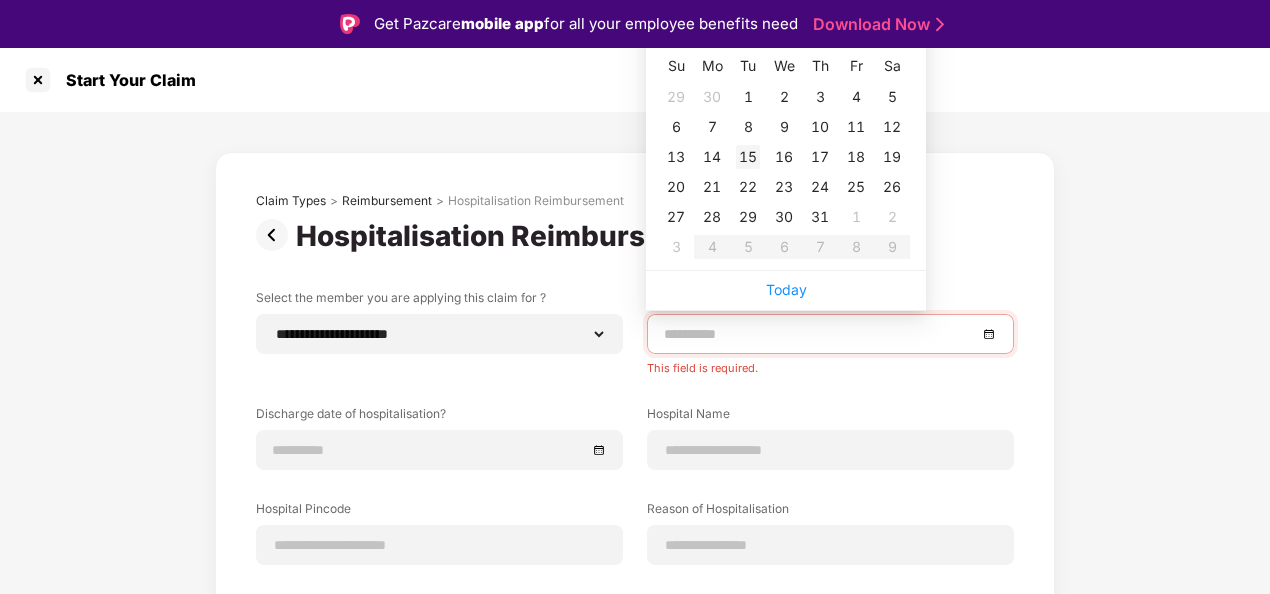 type on "**********" 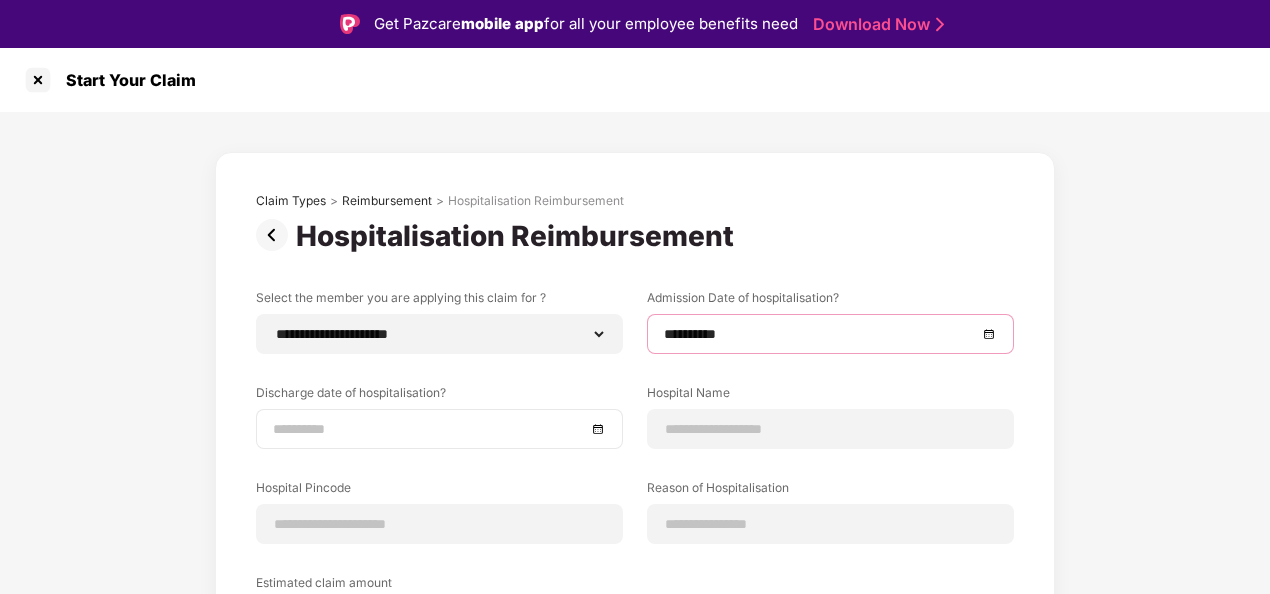 click at bounding box center (429, 429) 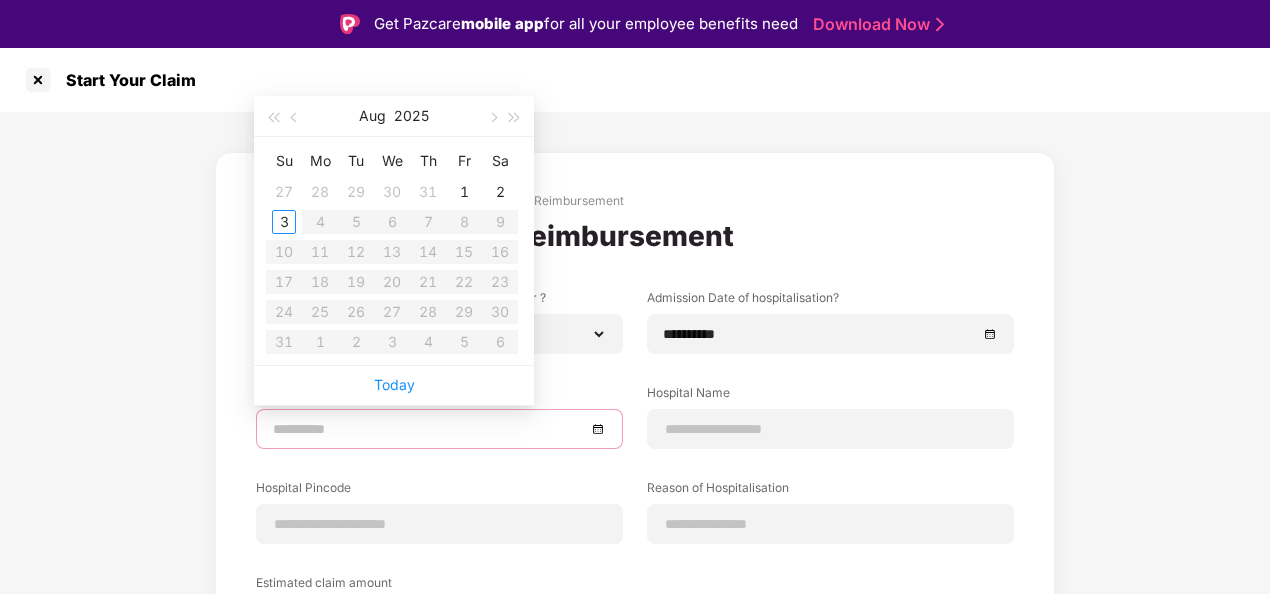 click on "Su Mo Tu We Th Fr Sa 27 28 29 30 31 1 2 3 4 5 6 7 8 9 10 11 12 13 14 15 16 17 18 19 20 21 22 23 24 25 26 27 28 29 30 31 1 2 3 4 5 6" at bounding box center (392, 251) 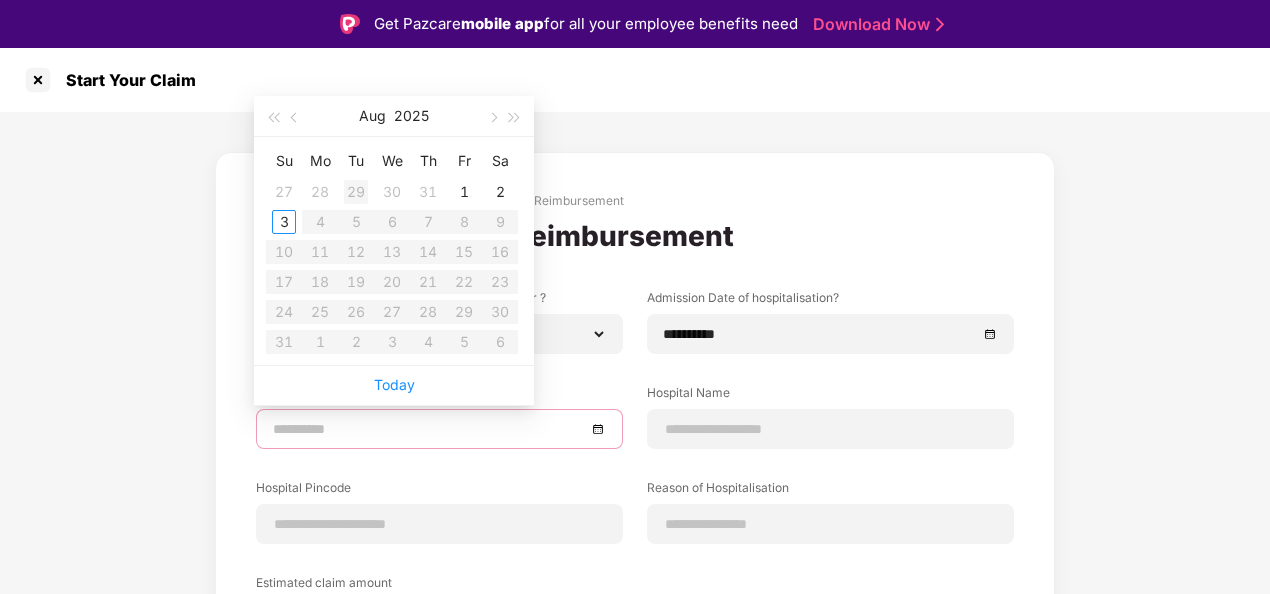 type on "**********" 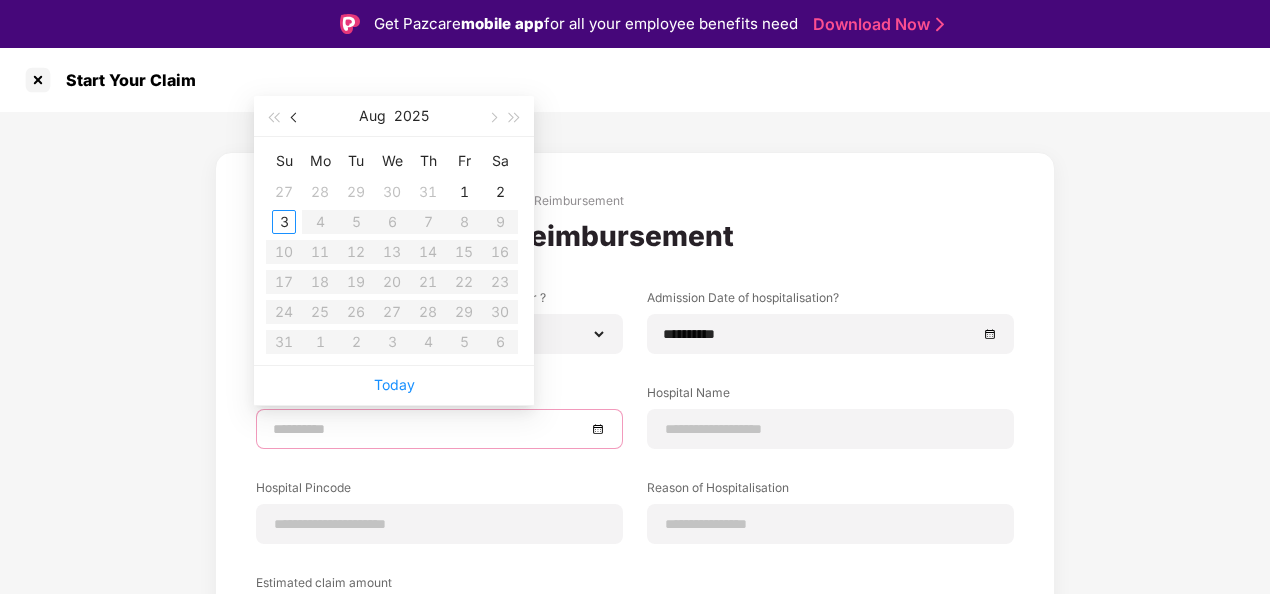 click at bounding box center [295, 116] 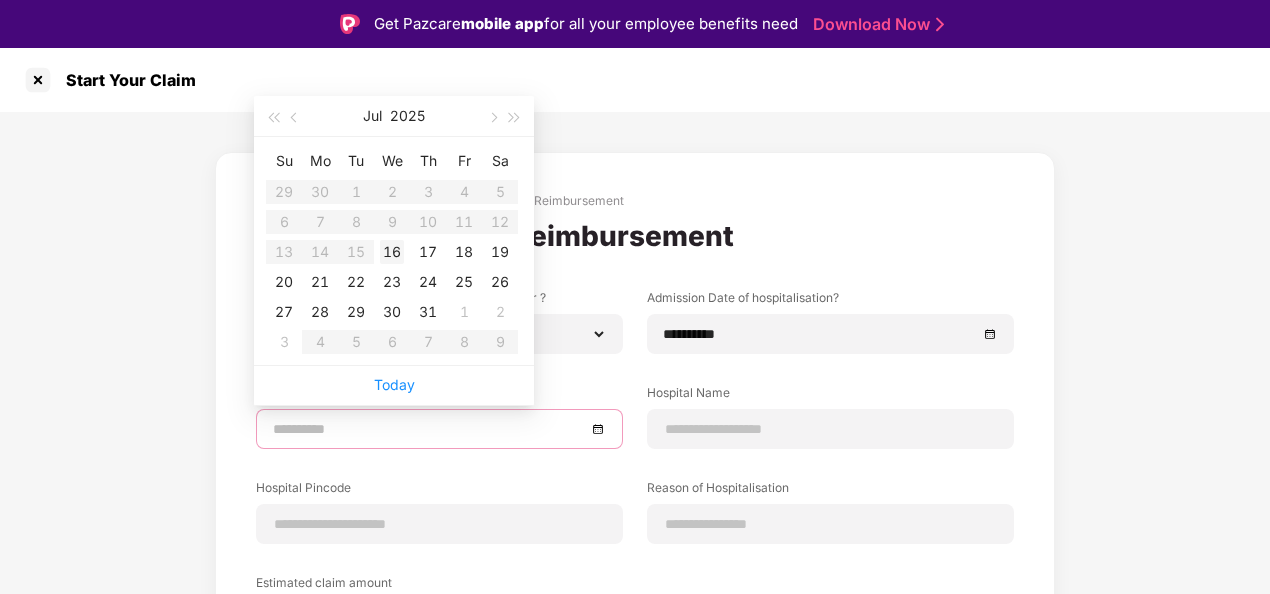 type on "**********" 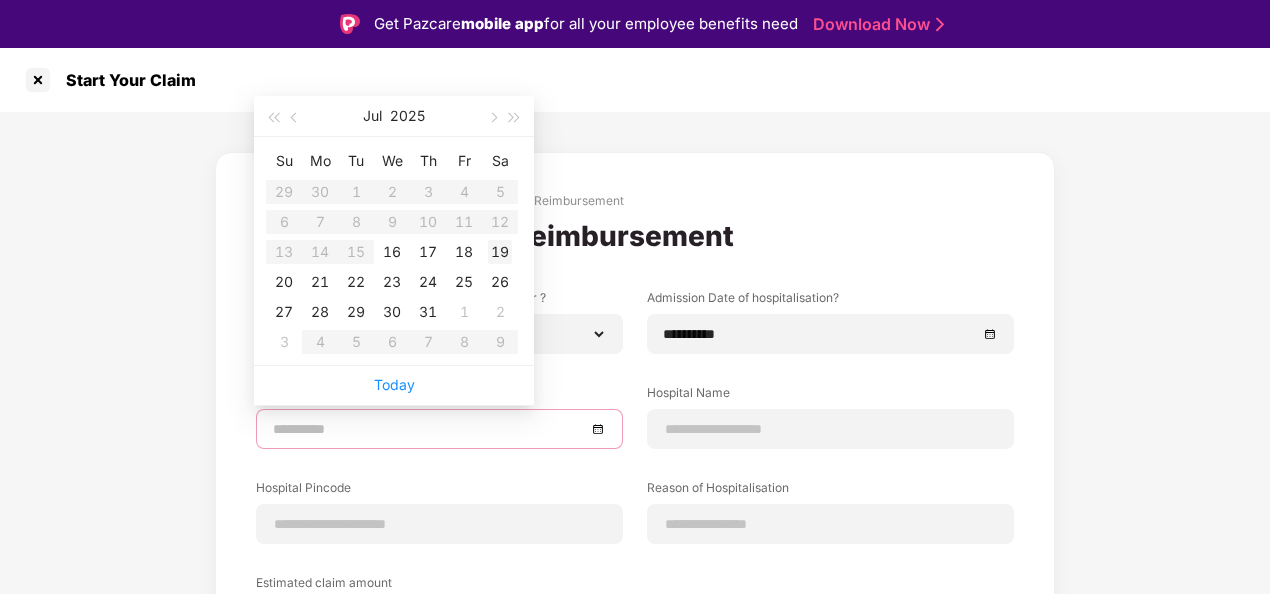 type on "**********" 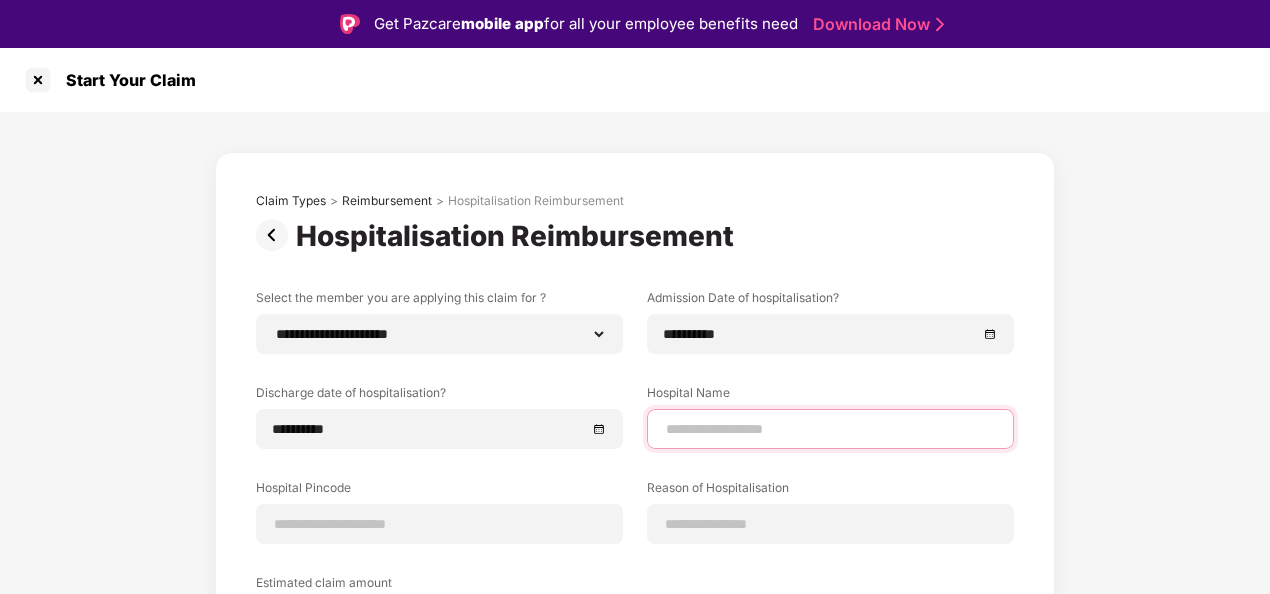 click at bounding box center (830, 429) 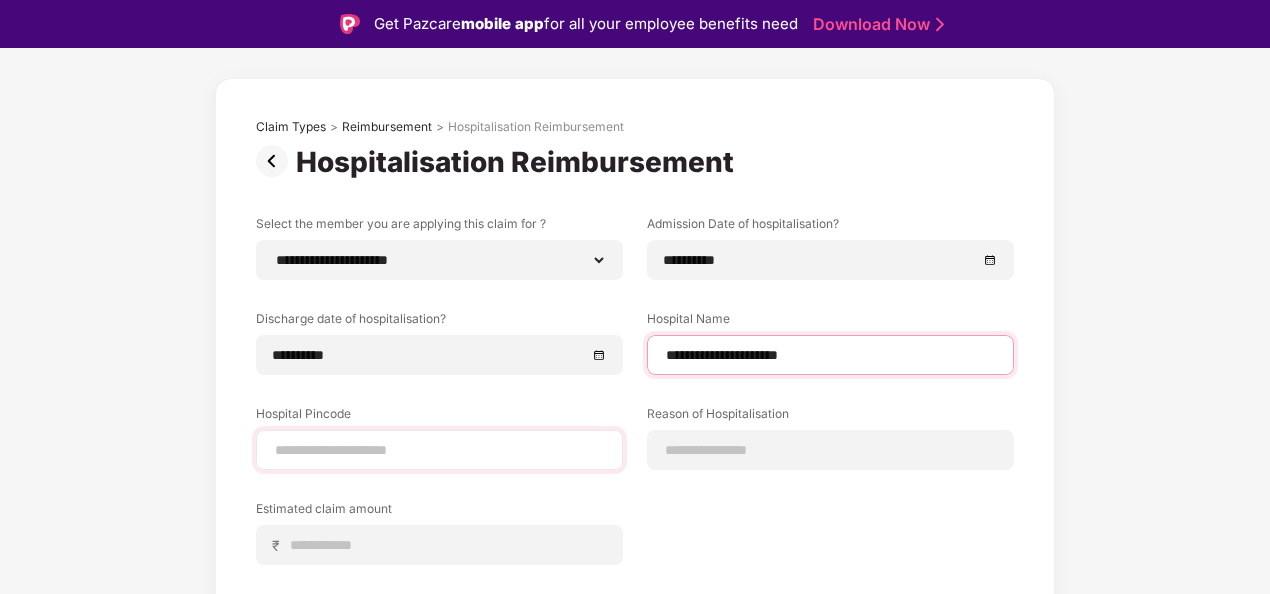 scroll, scrollTop: 200, scrollLeft: 0, axis: vertical 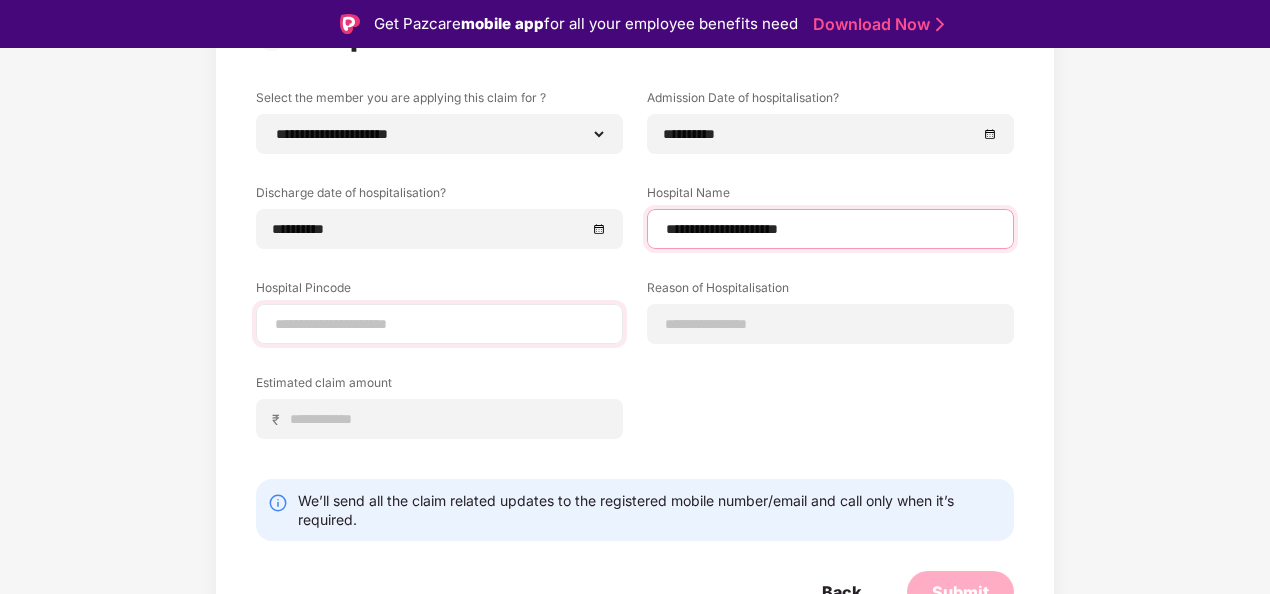 type on "**********" 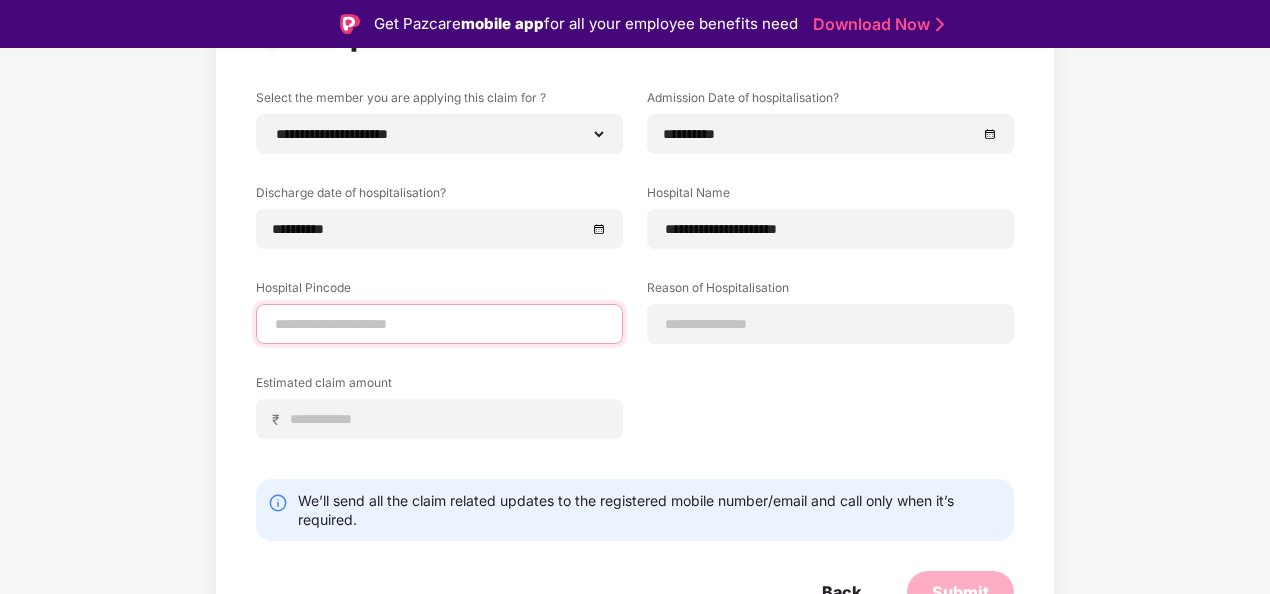 click at bounding box center [439, 324] 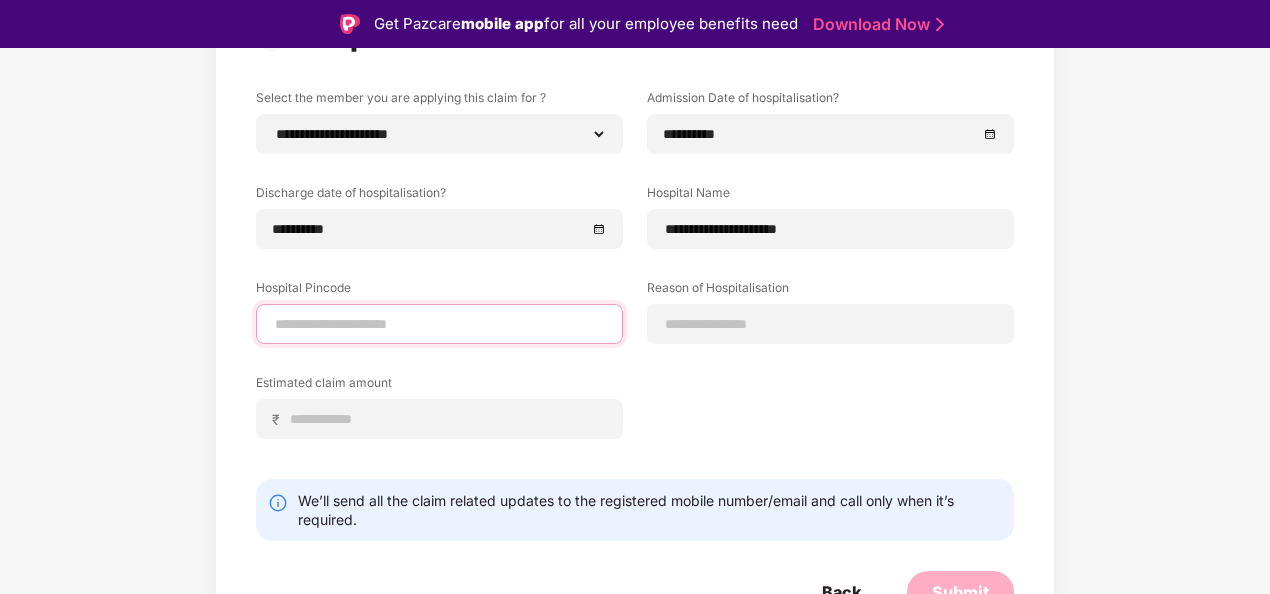 type on "******" 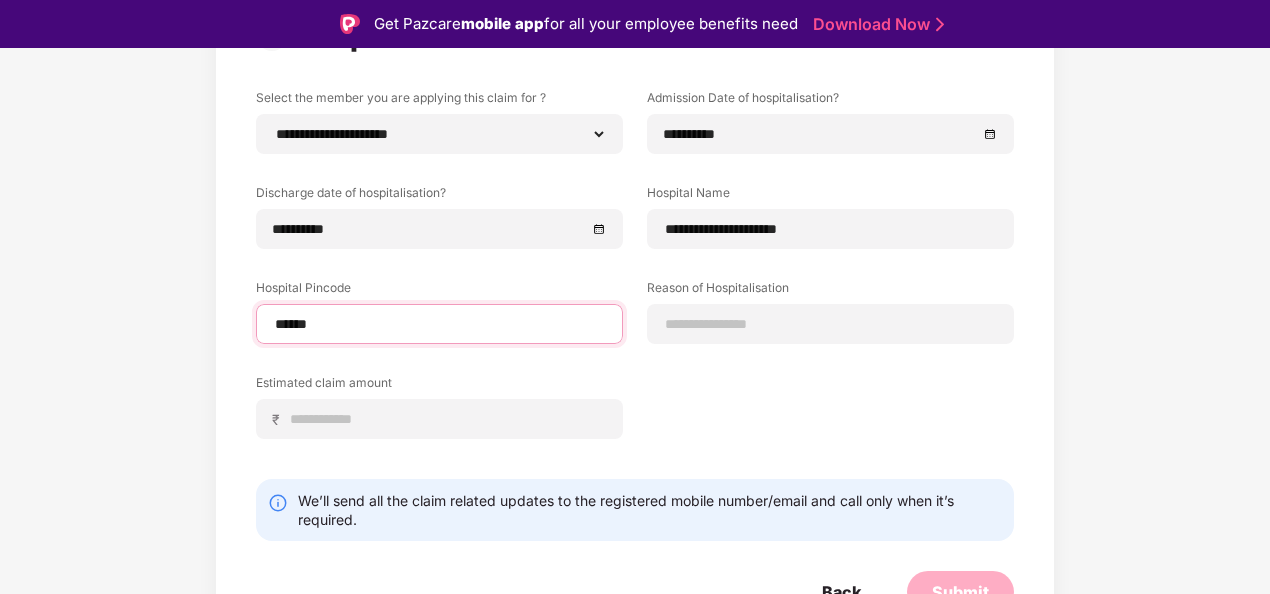 select on "*****" 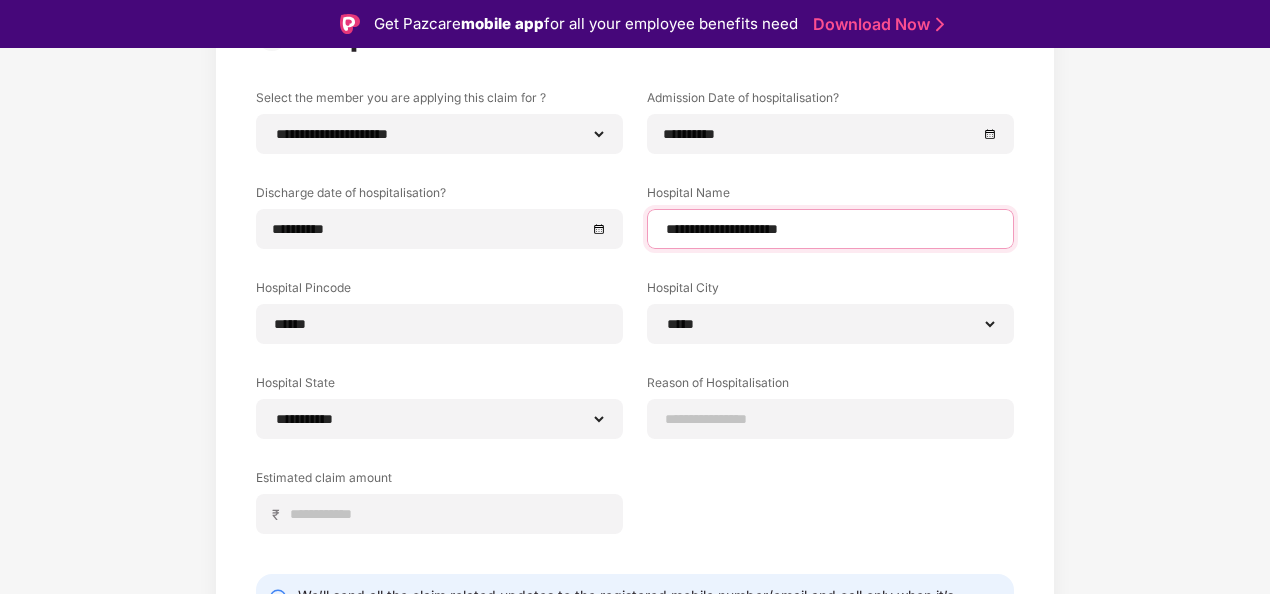 drag, startPoint x: 846, startPoint y: 228, endPoint x: 784, endPoint y: 236, distance: 62.514 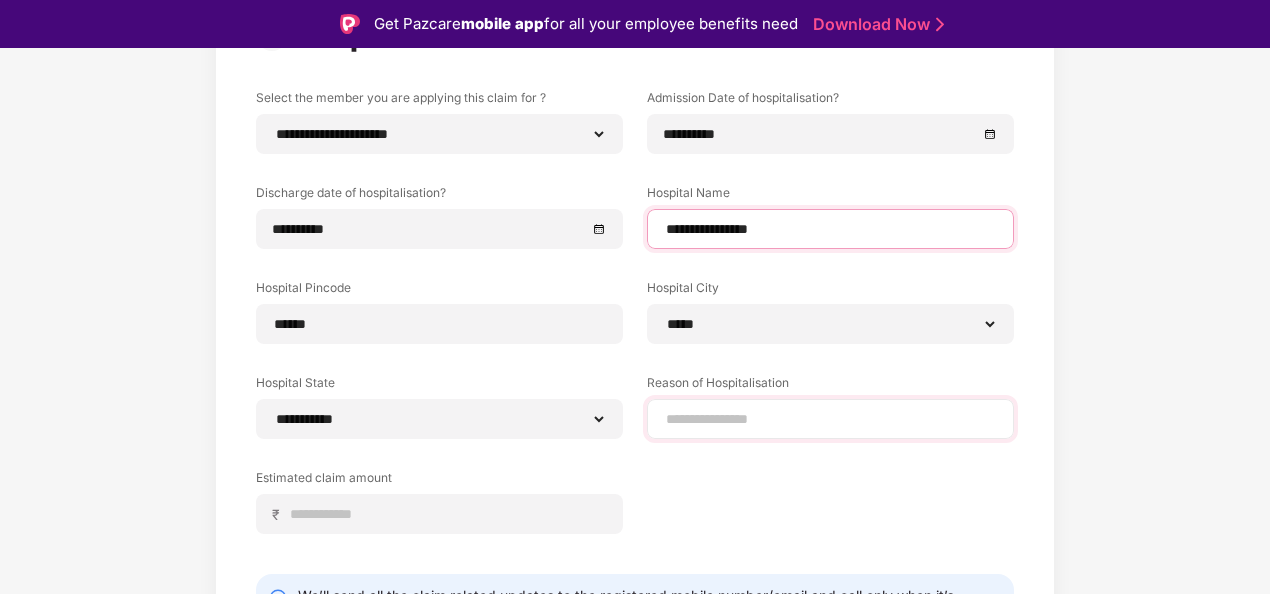 type on "**********" 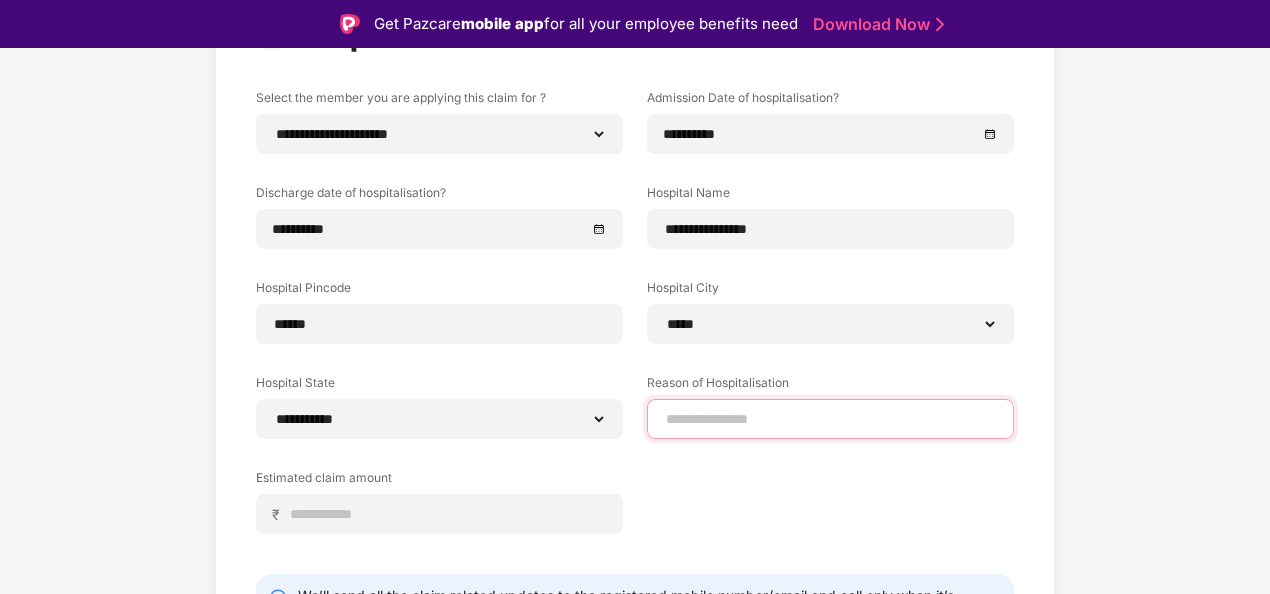 click at bounding box center [830, 419] 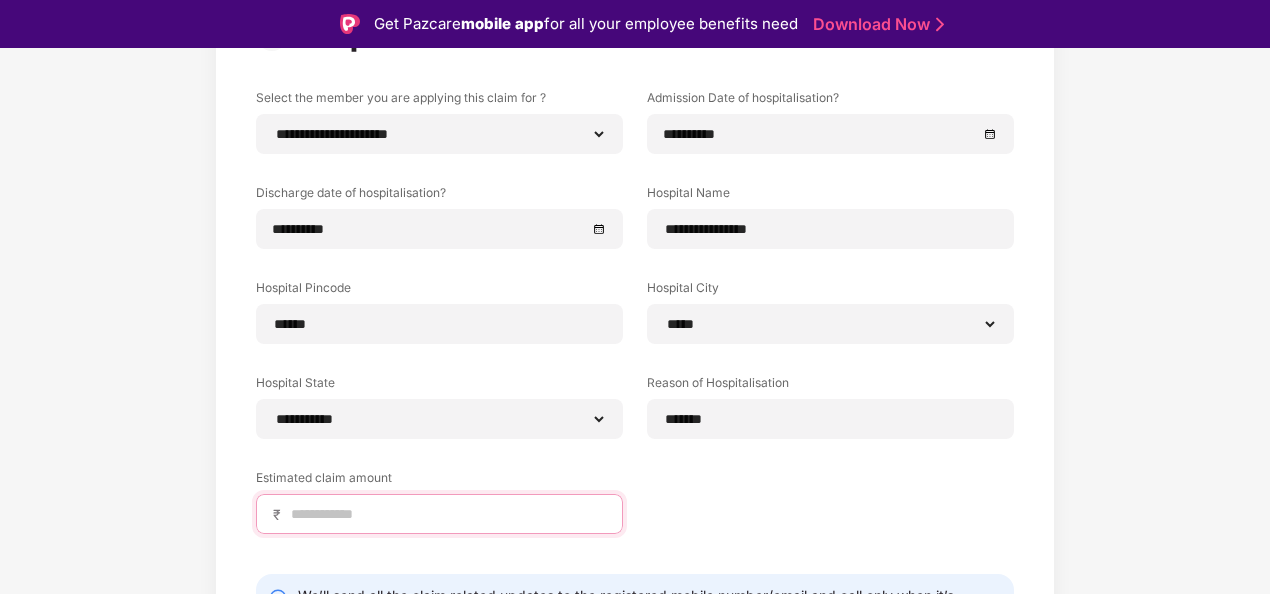 click at bounding box center (447, 514) 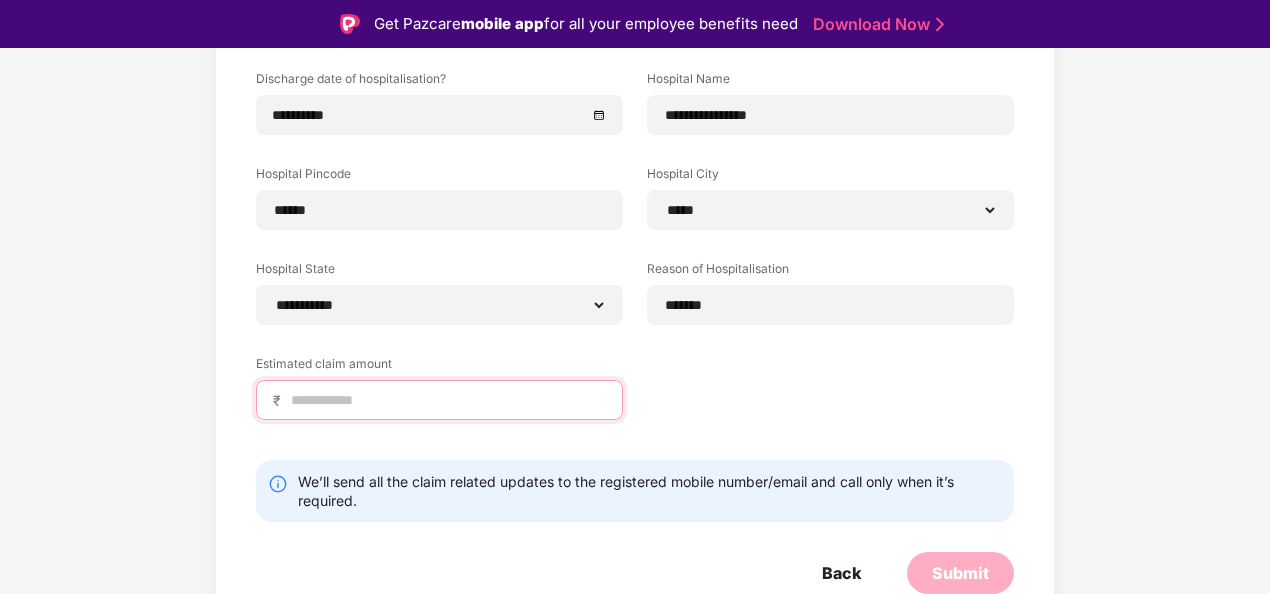 scroll, scrollTop: 316, scrollLeft: 0, axis: vertical 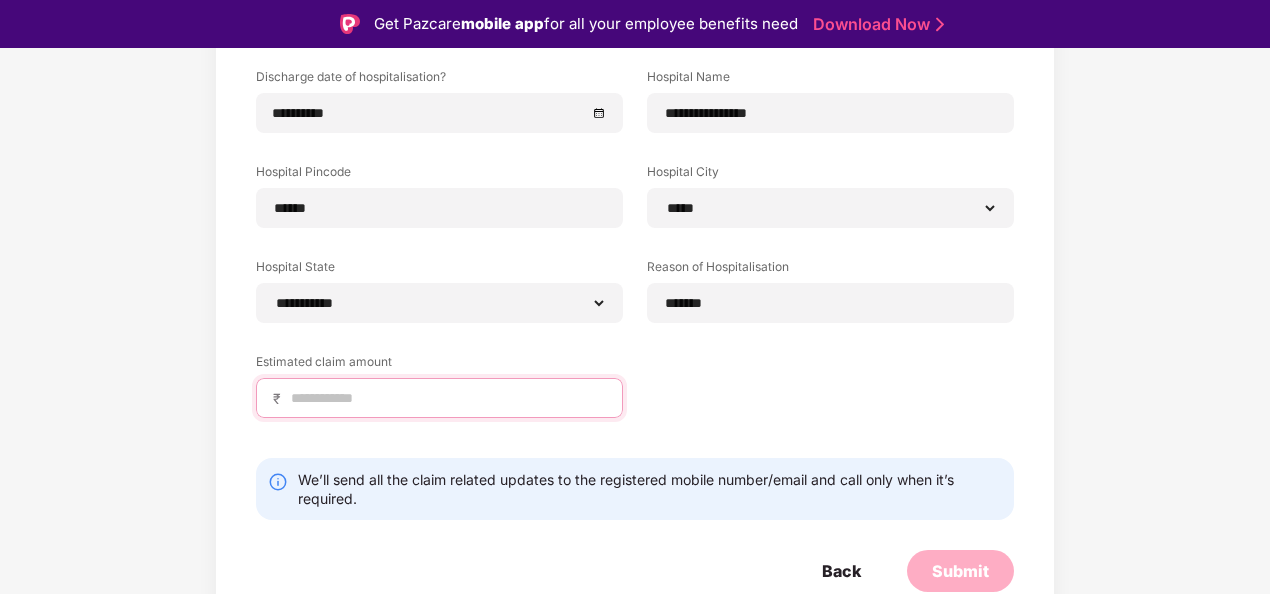 click at bounding box center (447, 398) 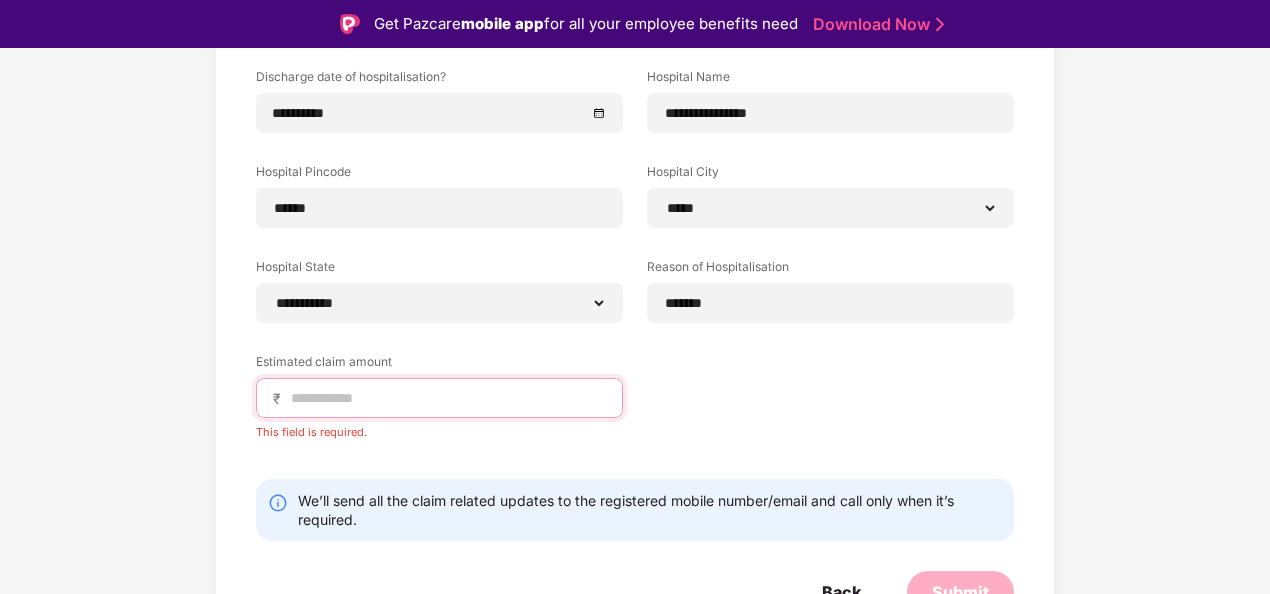 click at bounding box center [447, 398] 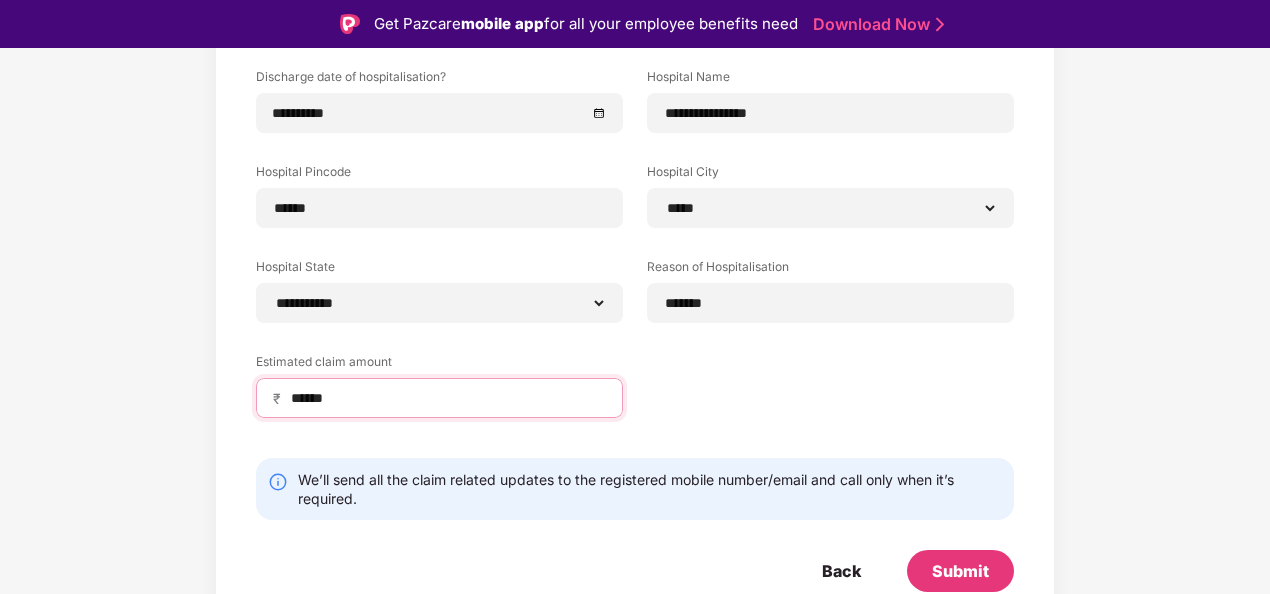 type on "******" 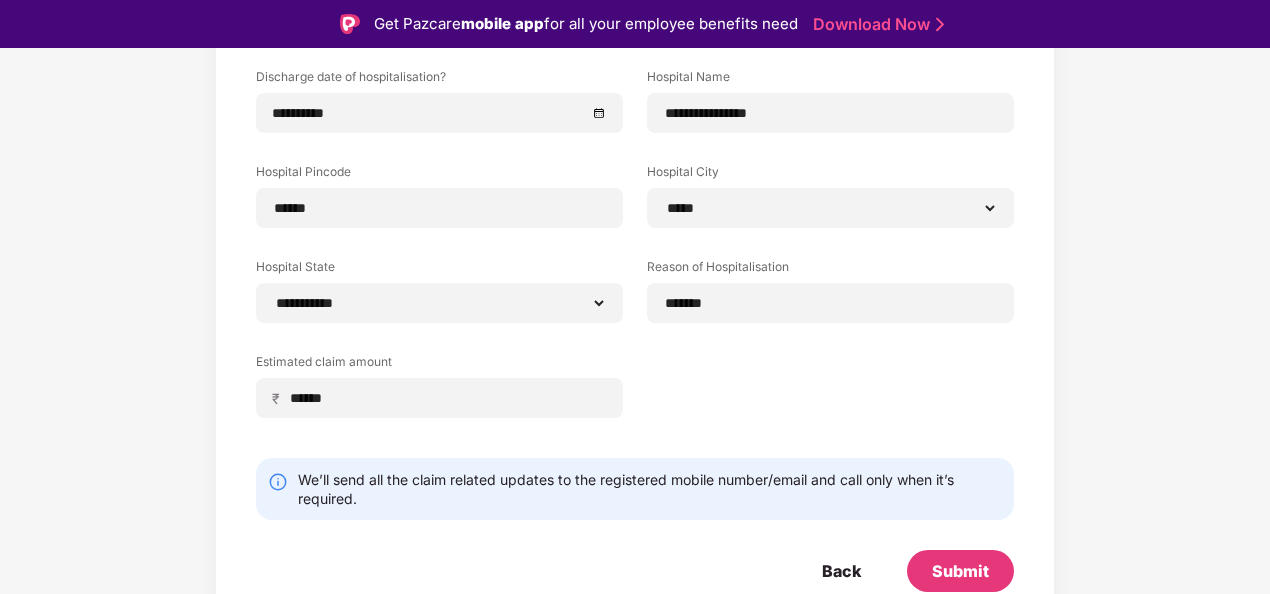 click on "**********" at bounding box center (635, 210) 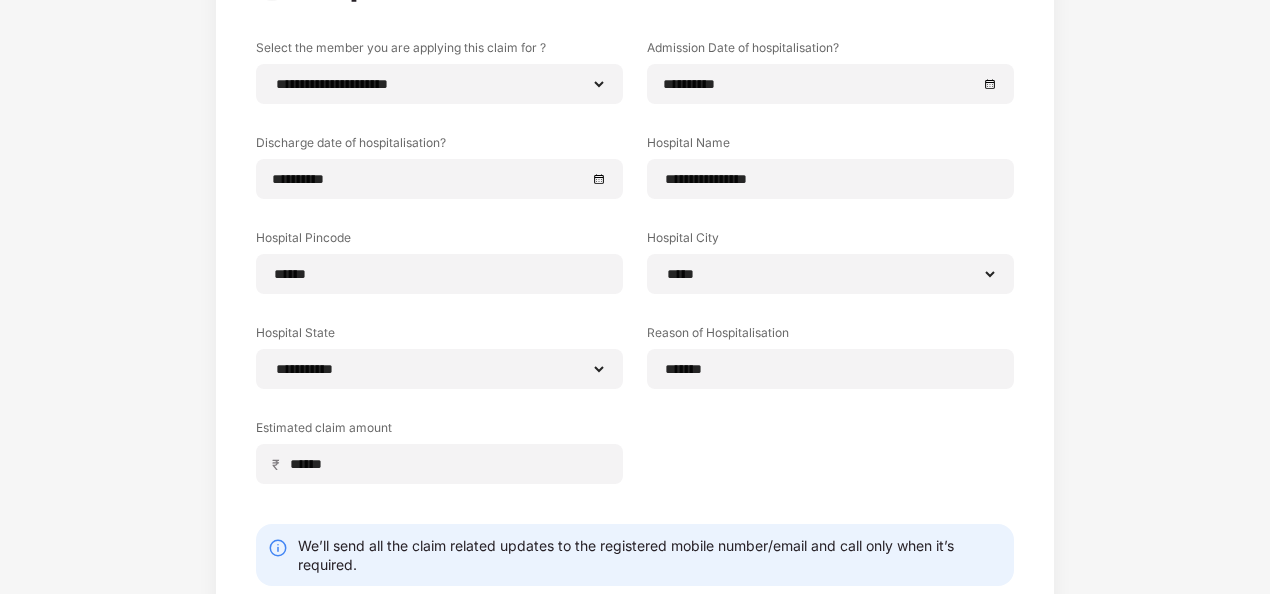 scroll, scrollTop: 316, scrollLeft: 0, axis: vertical 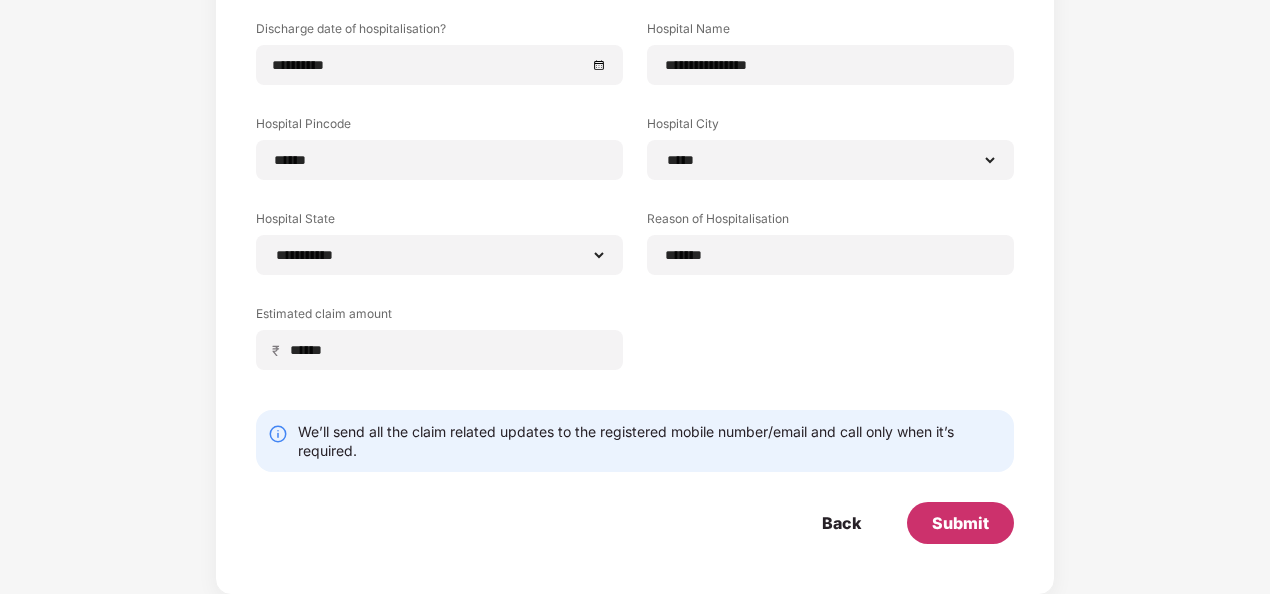 click on "Submit" at bounding box center [960, 523] 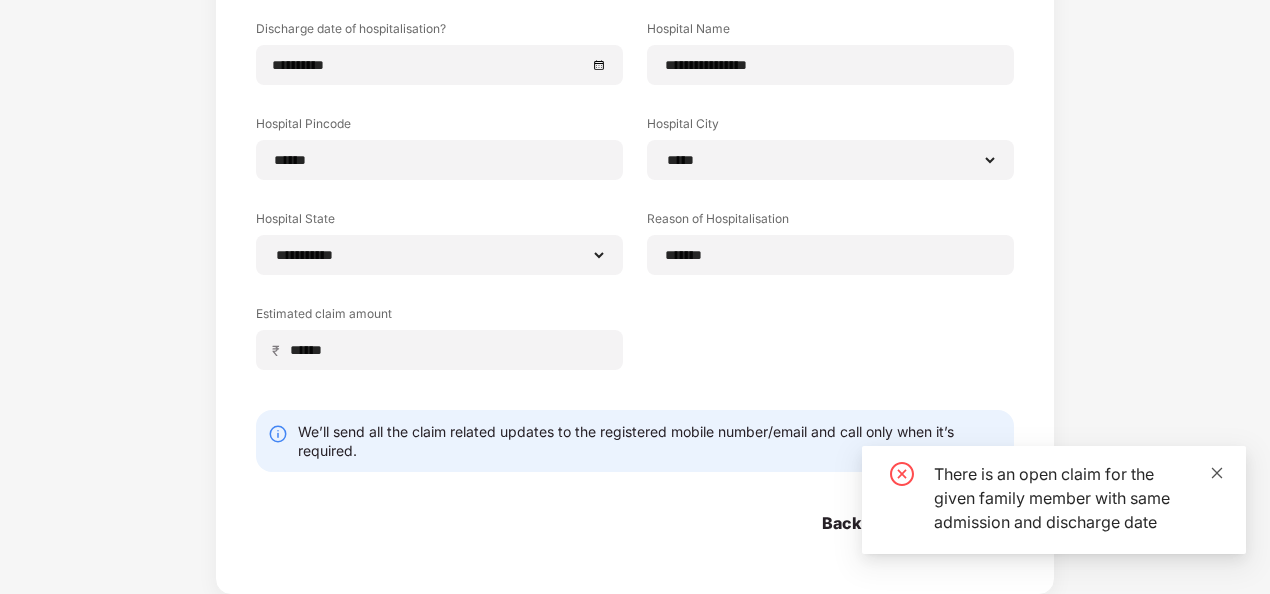 click 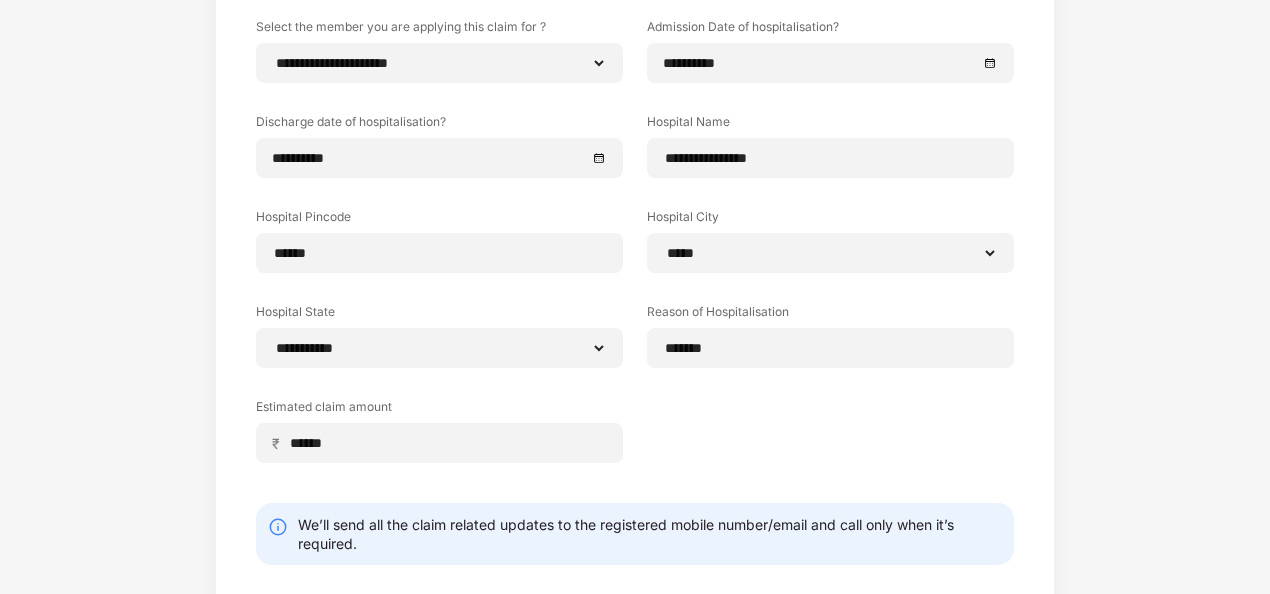 scroll, scrollTop: 316, scrollLeft: 0, axis: vertical 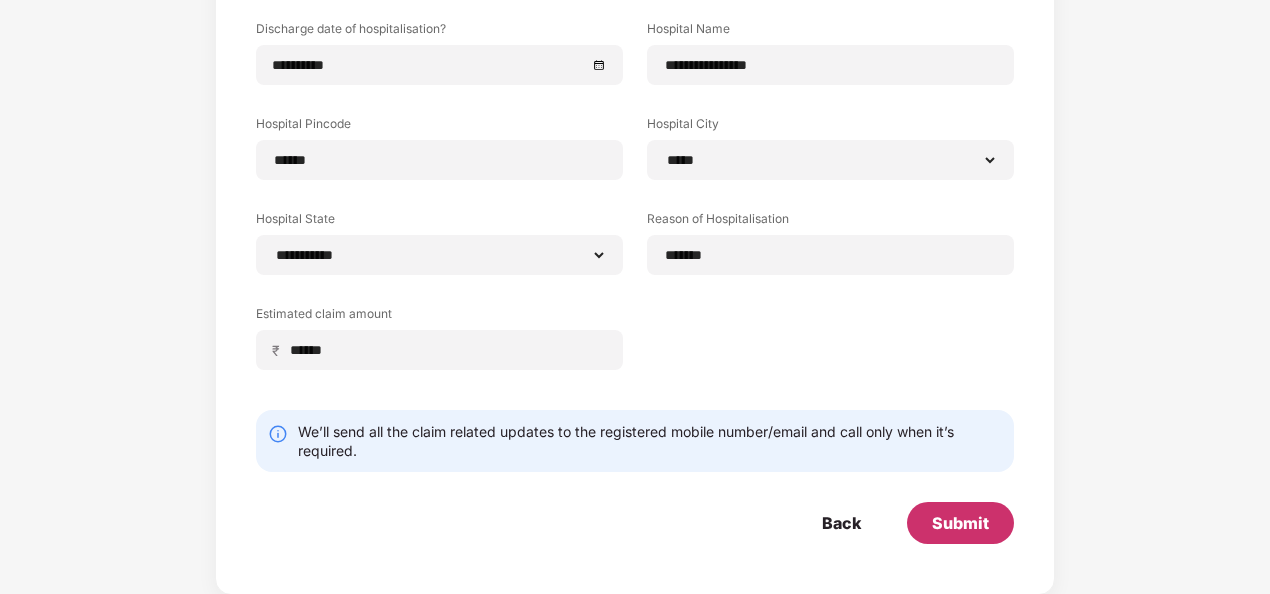 click on "Submit" at bounding box center (960, 523) 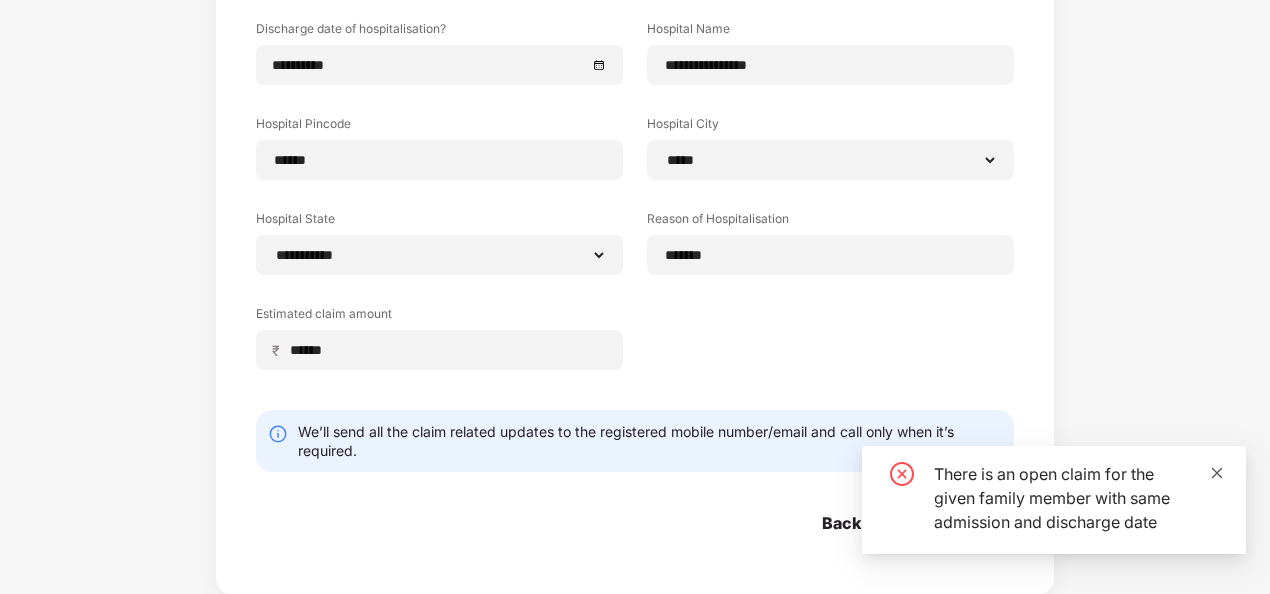 click 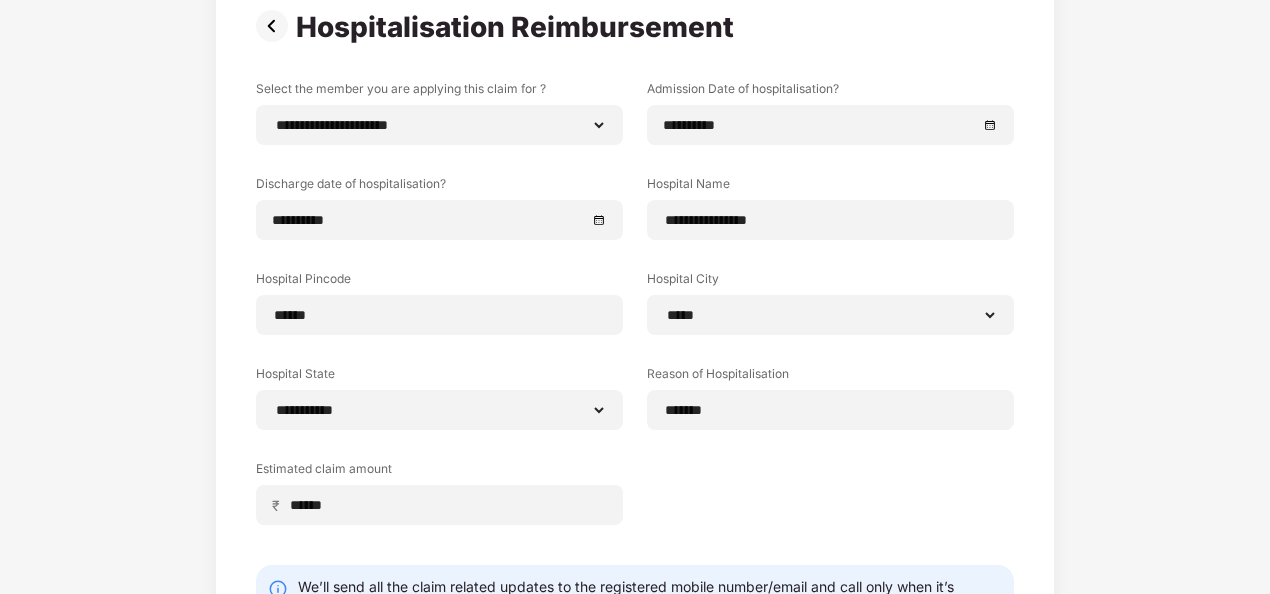 scroll, scrollTop: 0, scrollLeft: 0, axis: both 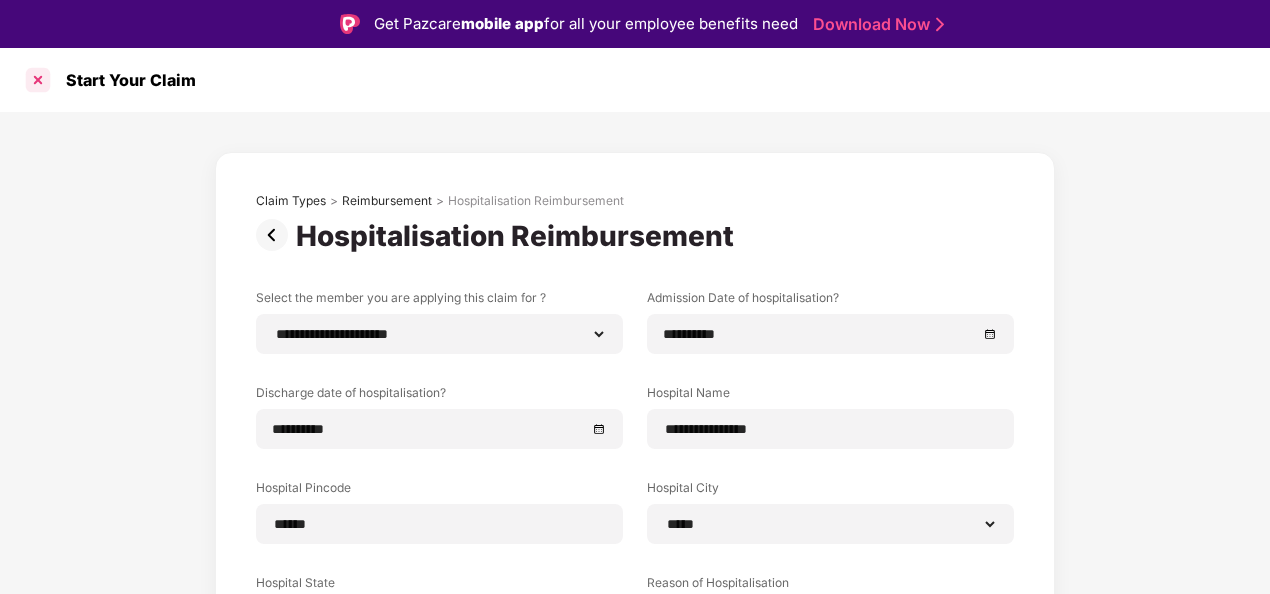 click at bounding box center (38, 80) 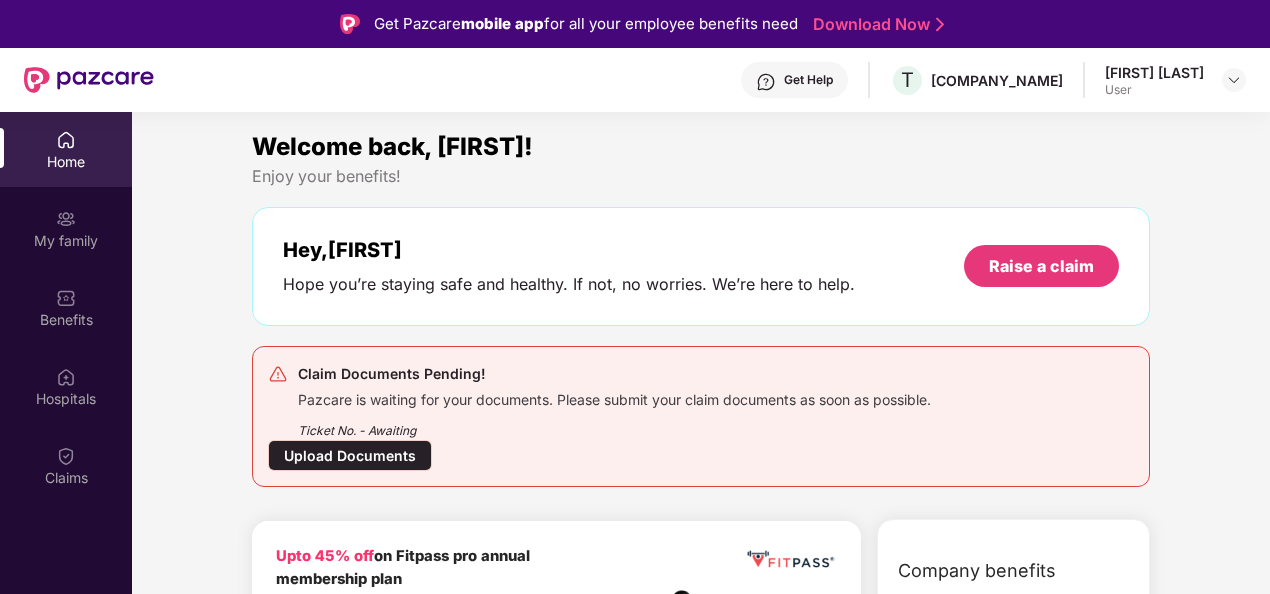 scroll, scrollTop: 100, scrollLeft: 0, axis: vertical 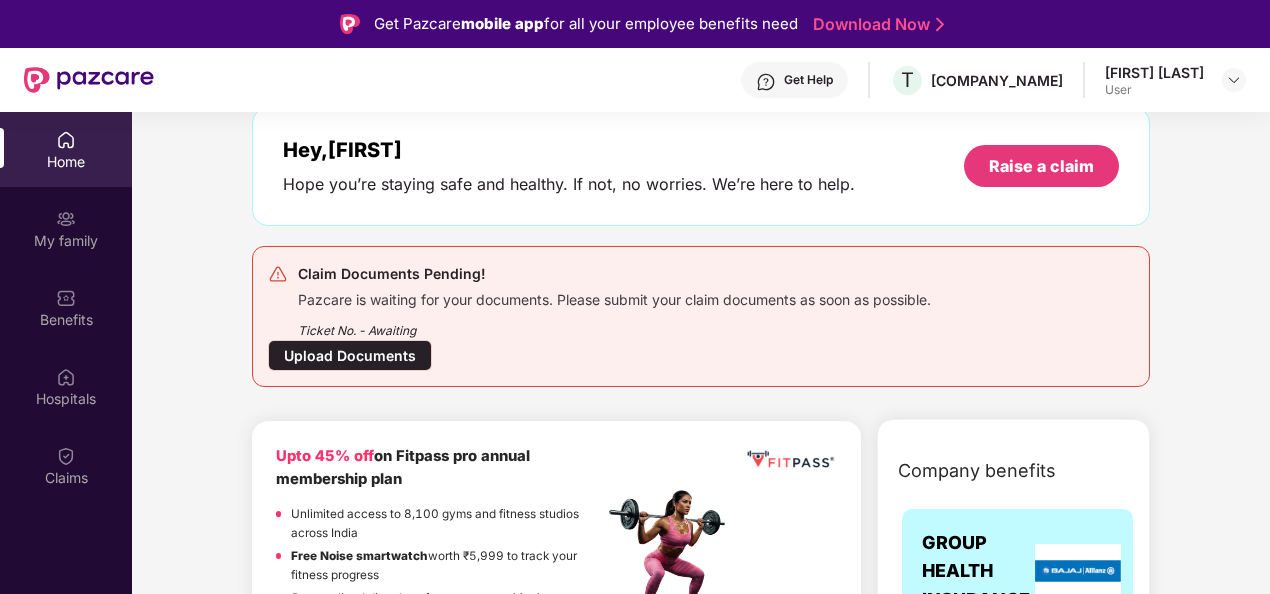 click on "Claim Documents Pending!" at bounding box center [614, 274] 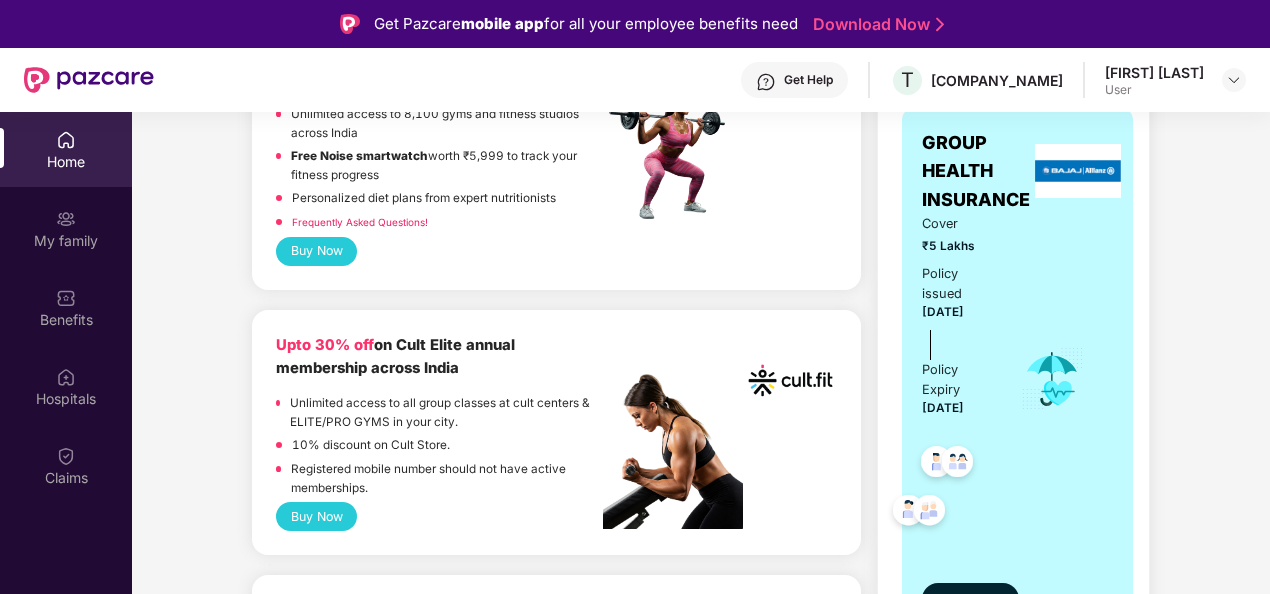scroll, scrollTop: 0, scrollLeft: 0, axis: both 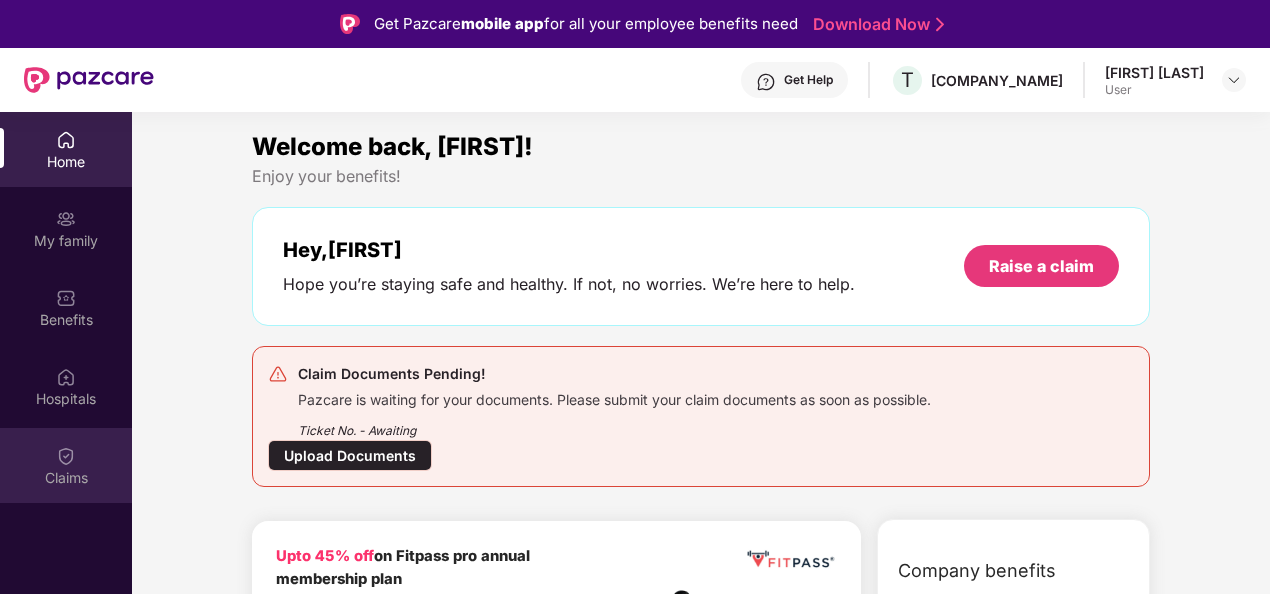 click at bounding box center (66, 456) 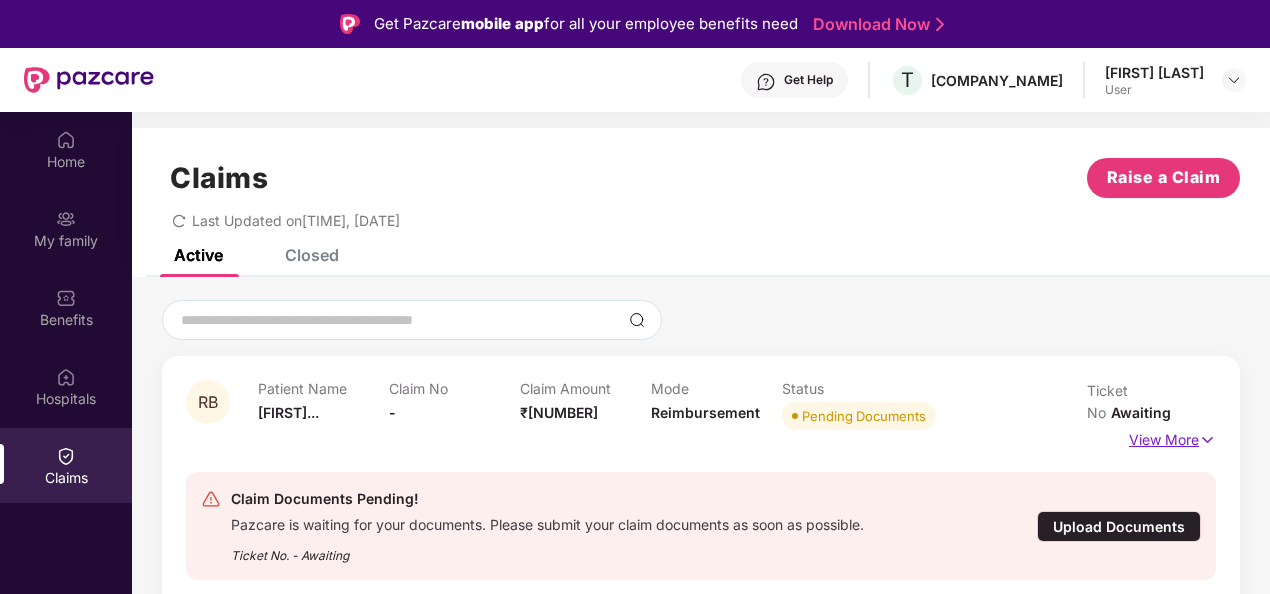 click on "View More" at bounding box center (1172, 437) 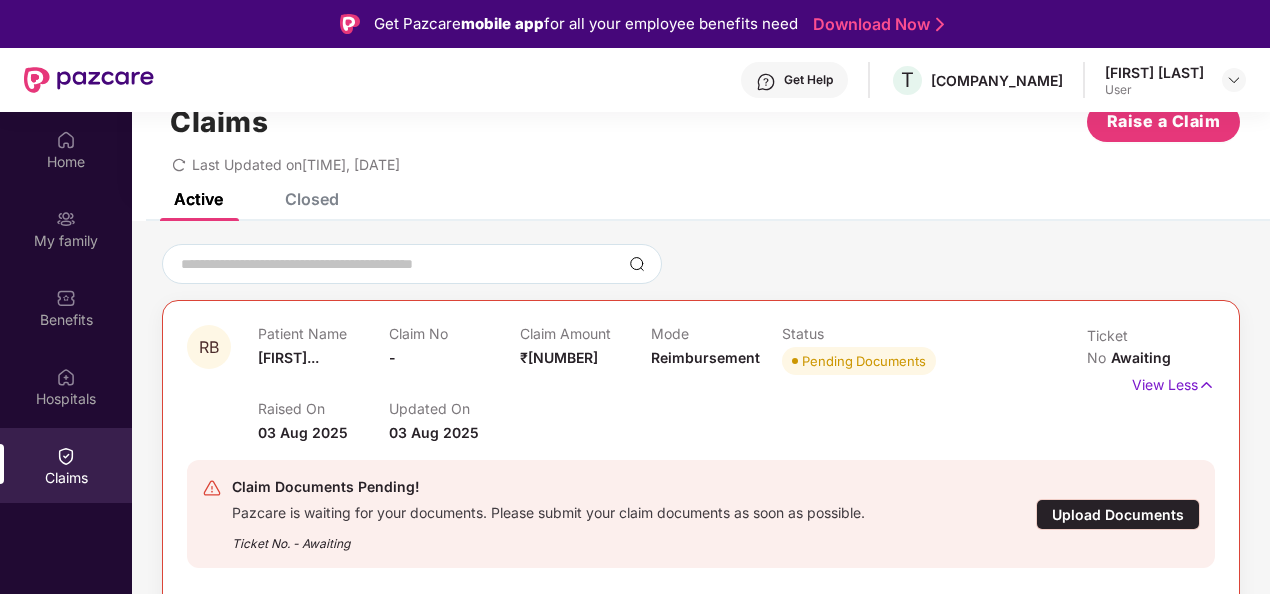 scroll, scrollTop: 100, scrollLeft: 0, axis: vertical 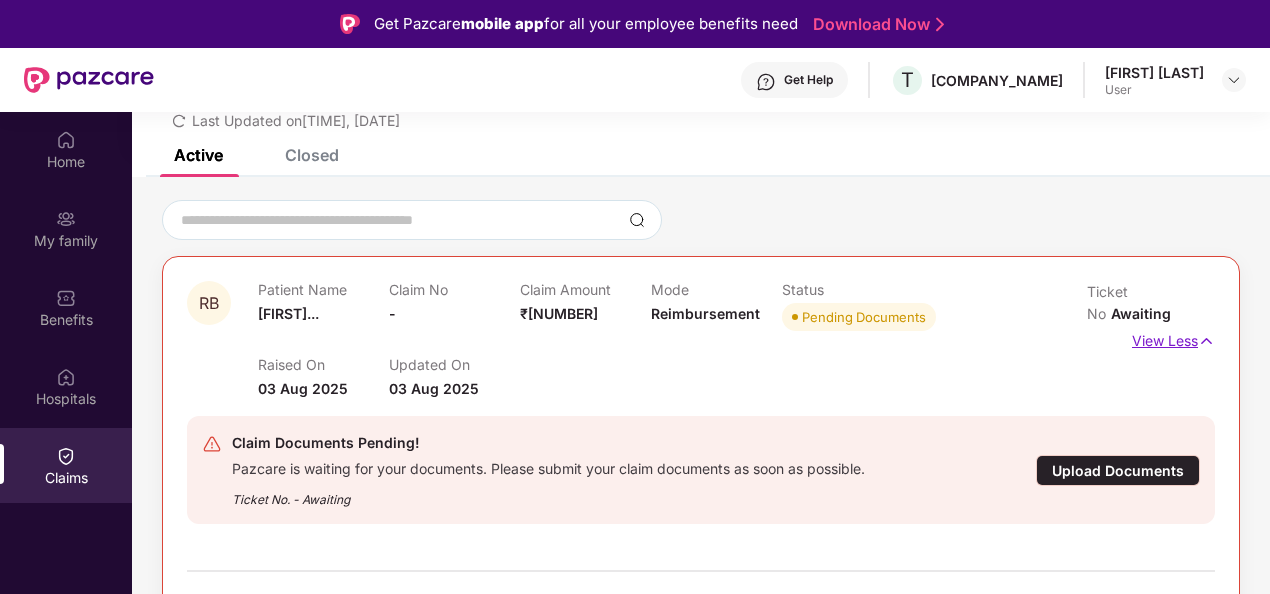 click on "View Less" at bounding box center [1173, 338] 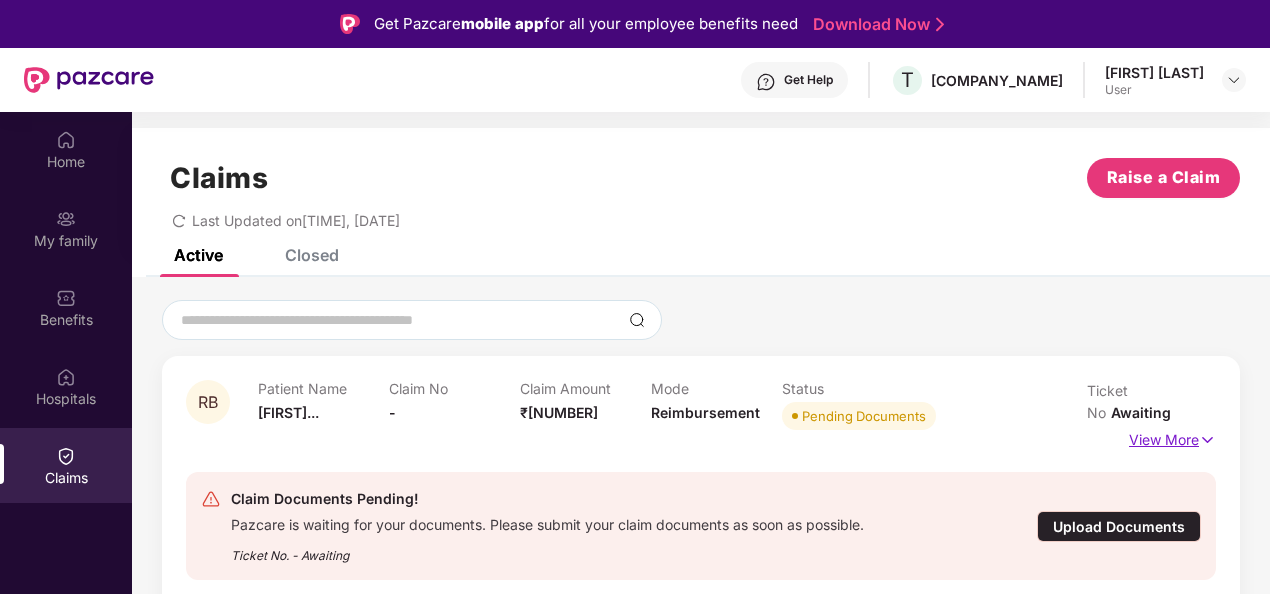 scroll, scrollTop: 0, scrollLeft: 0, axis: both 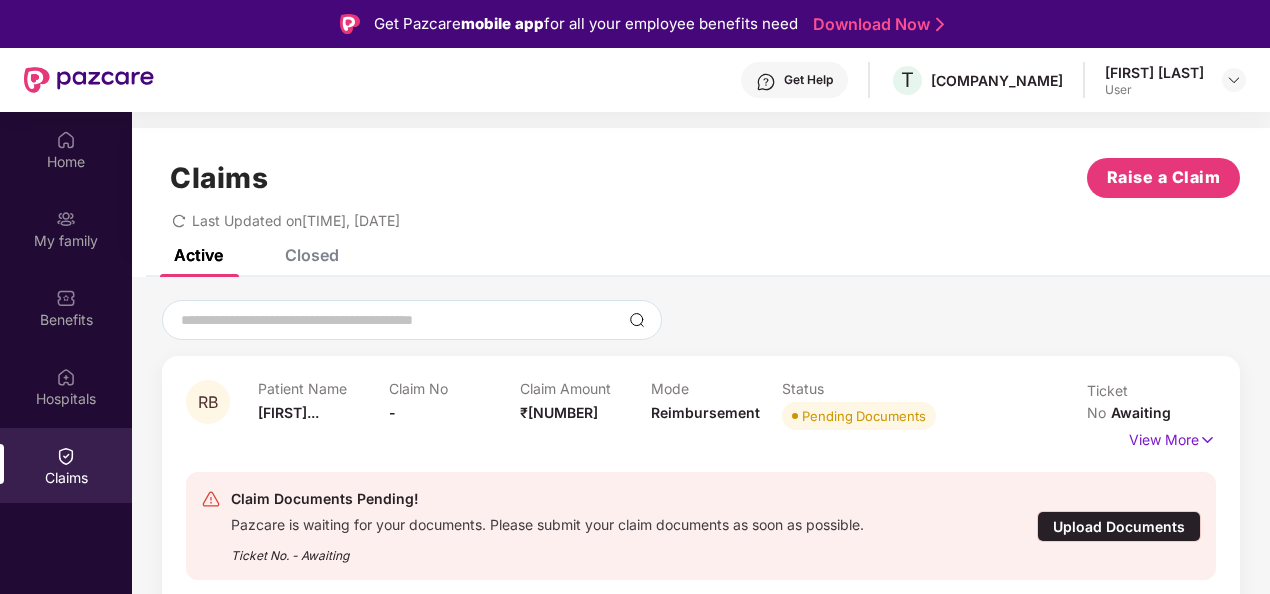 click on "Closed" at bounding box center (312, 255) 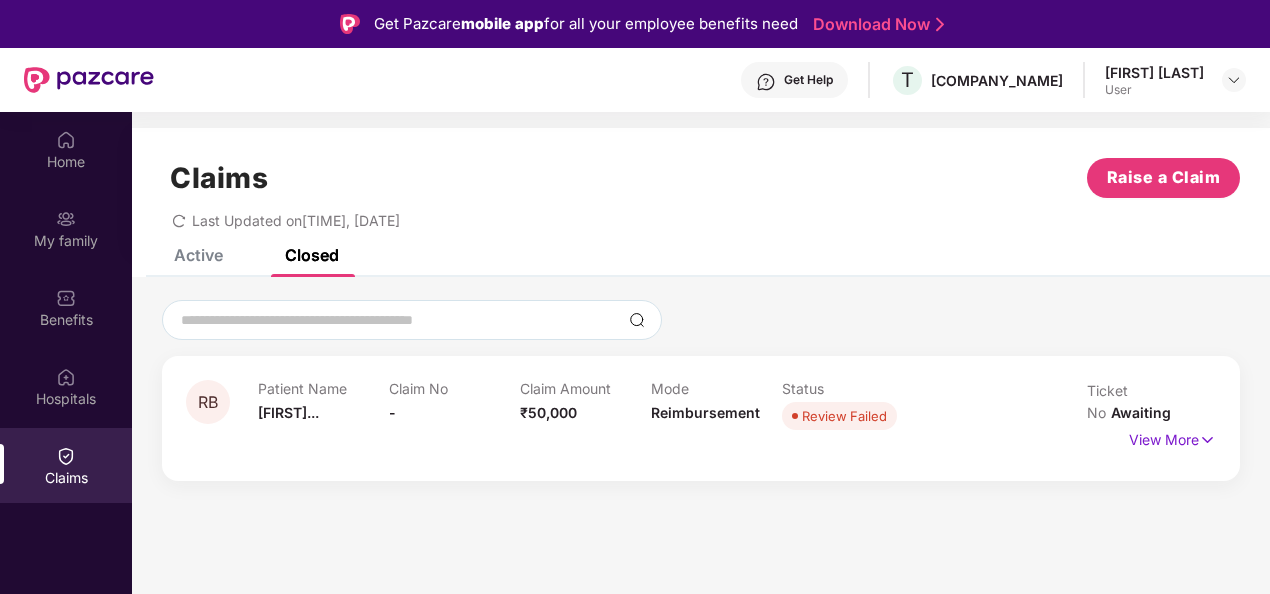 click on "Active" at bounding box center [198, 255] 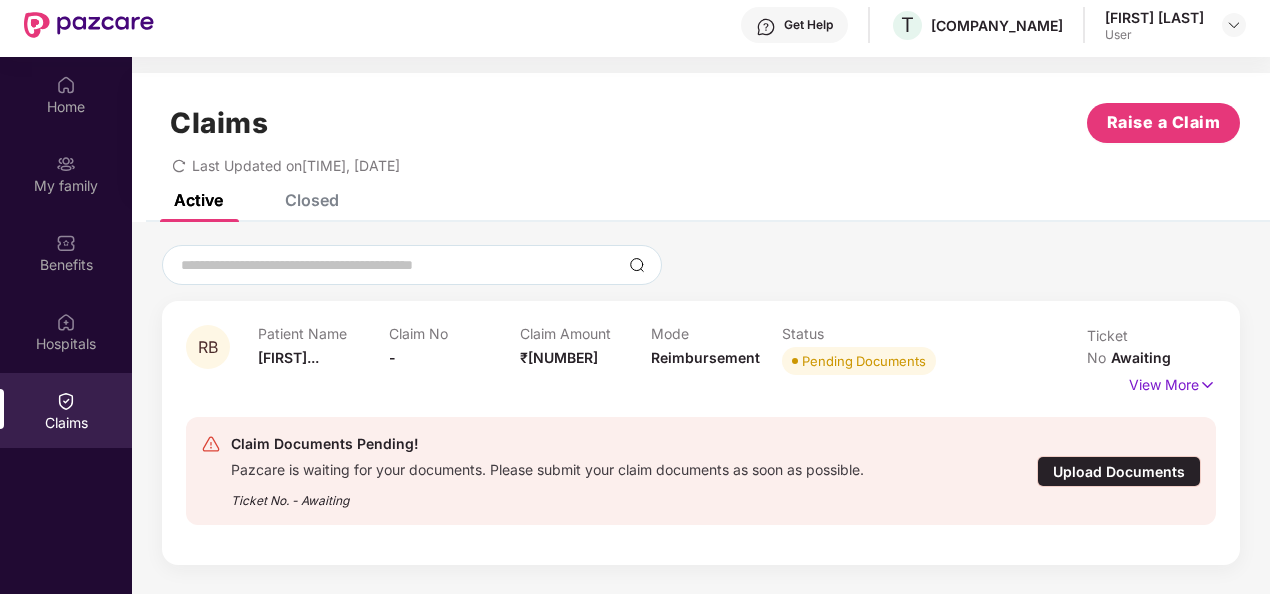 scroll, scrollTop: 100, scrollLeft: 0, axis: vertical 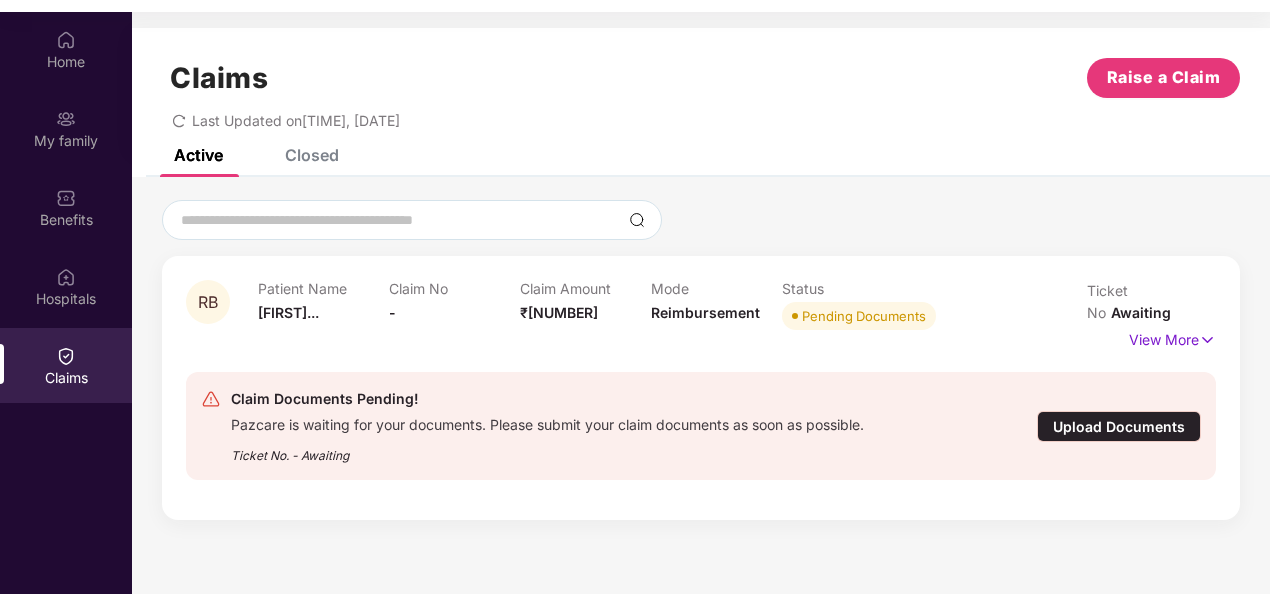 click on "Closed" at bounding box center [312, 155] 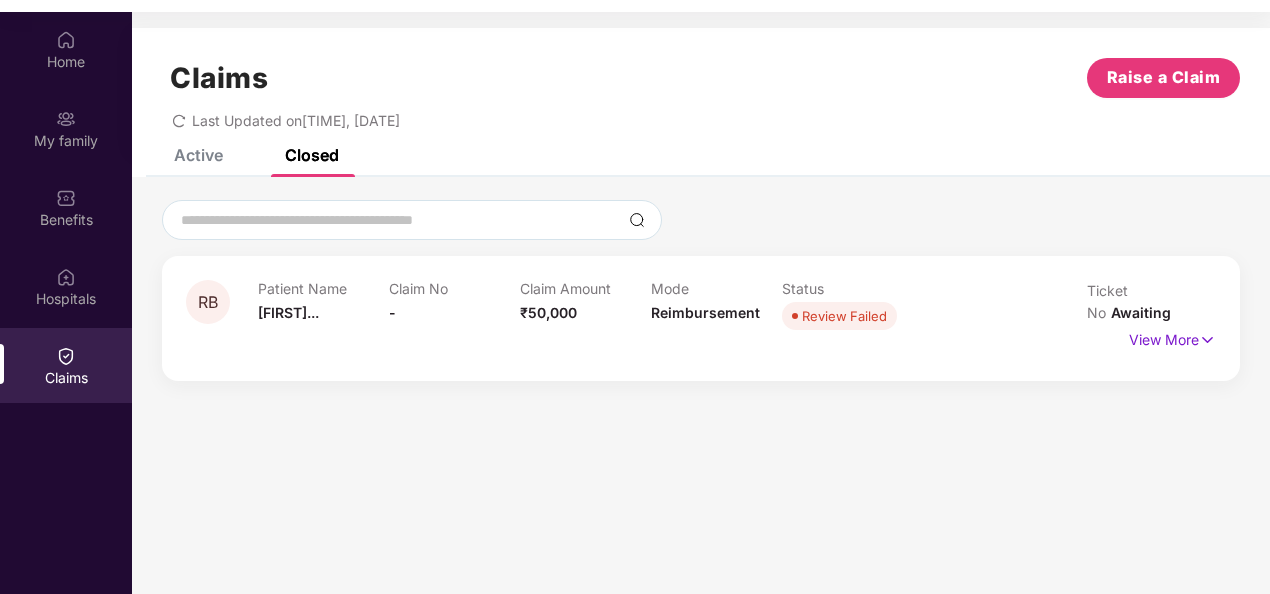 click on "Active" at bounding box center (198, 155) 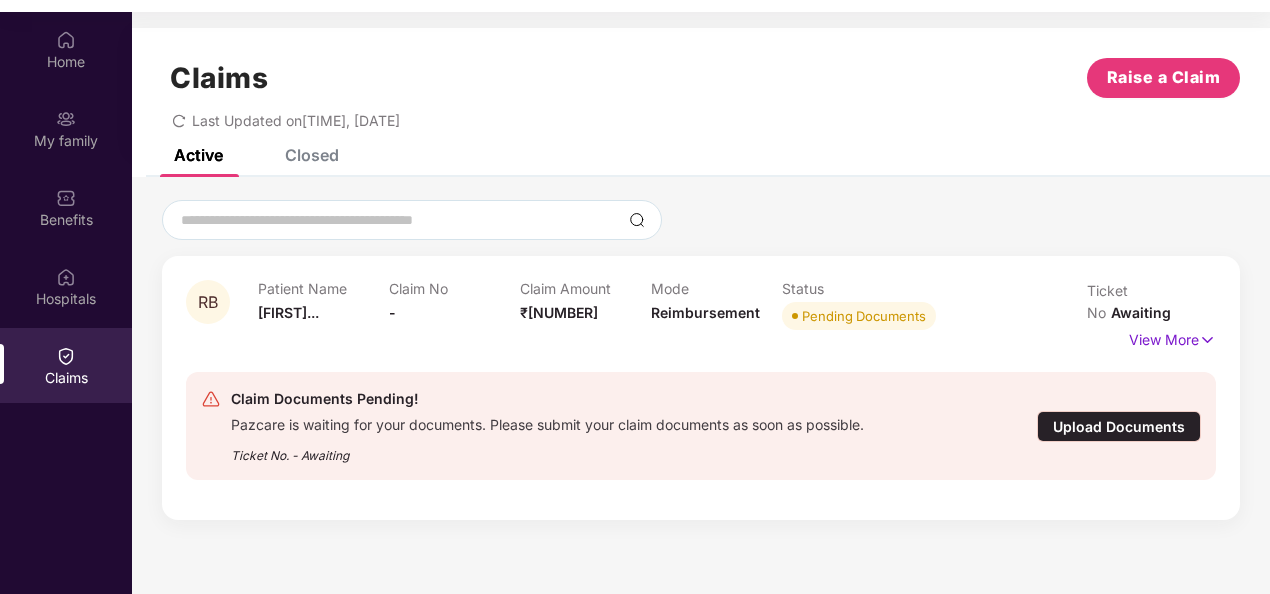 click on "[FIRST]..." at bounding box center [288, 312] 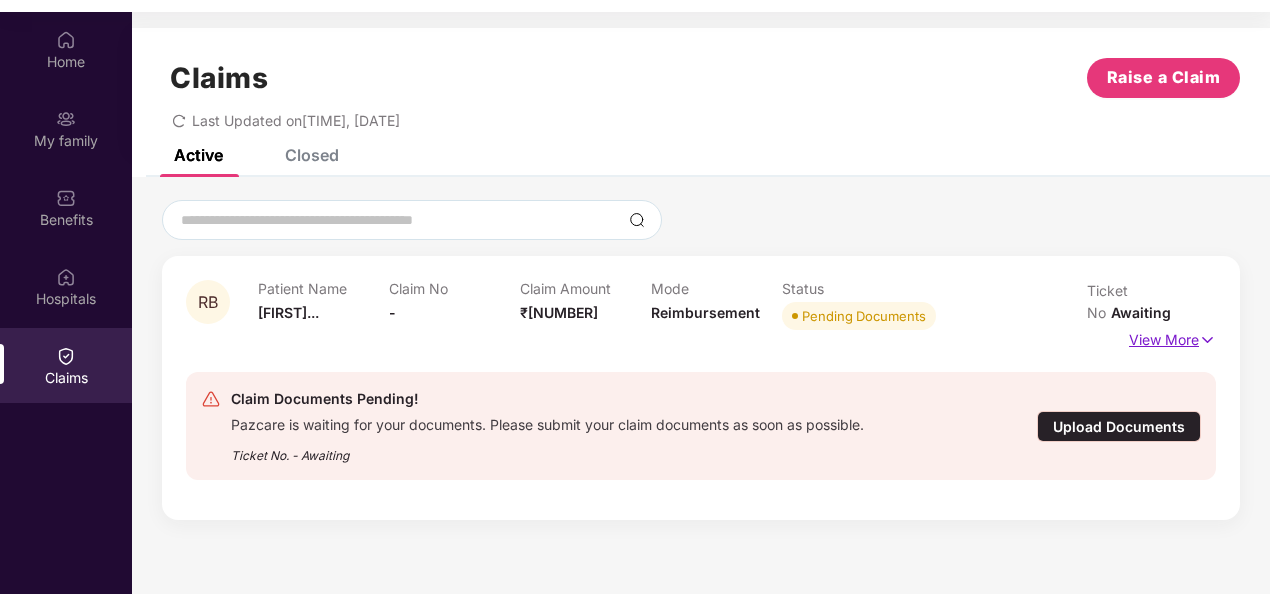 click on "View More" at bounding box center (1172, 337) 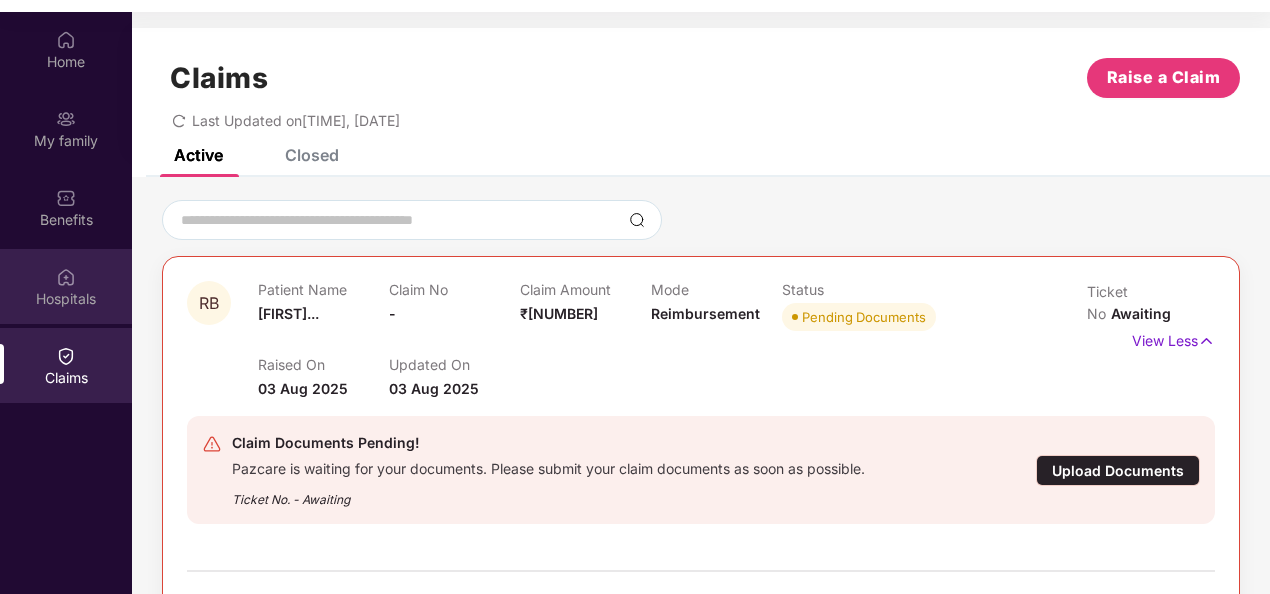 click on "Hospitals" at bounding box center (66, 299) 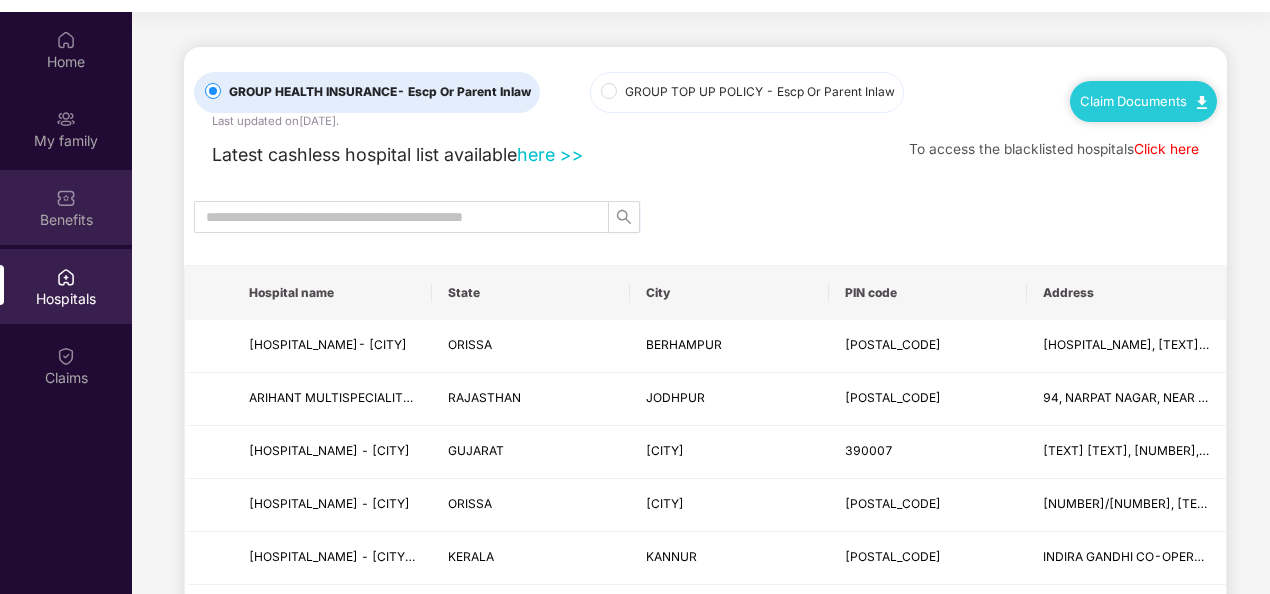 click on "Benefits" at bounding box center (66, 220) 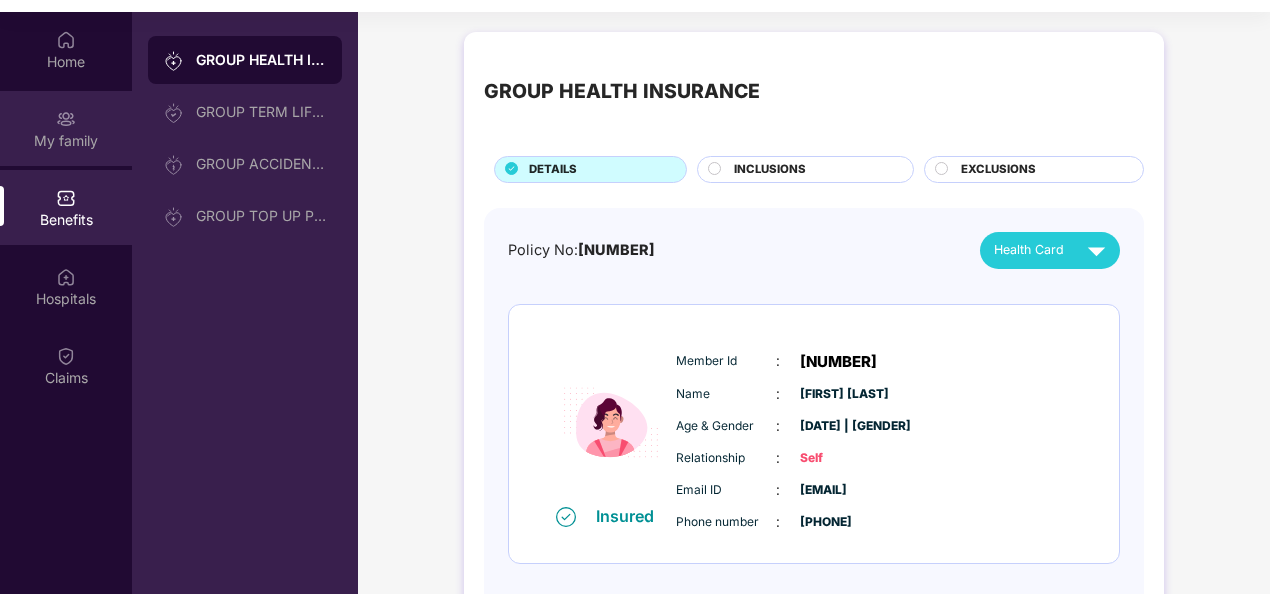 click on "My family" at bounding box center (66, 141) 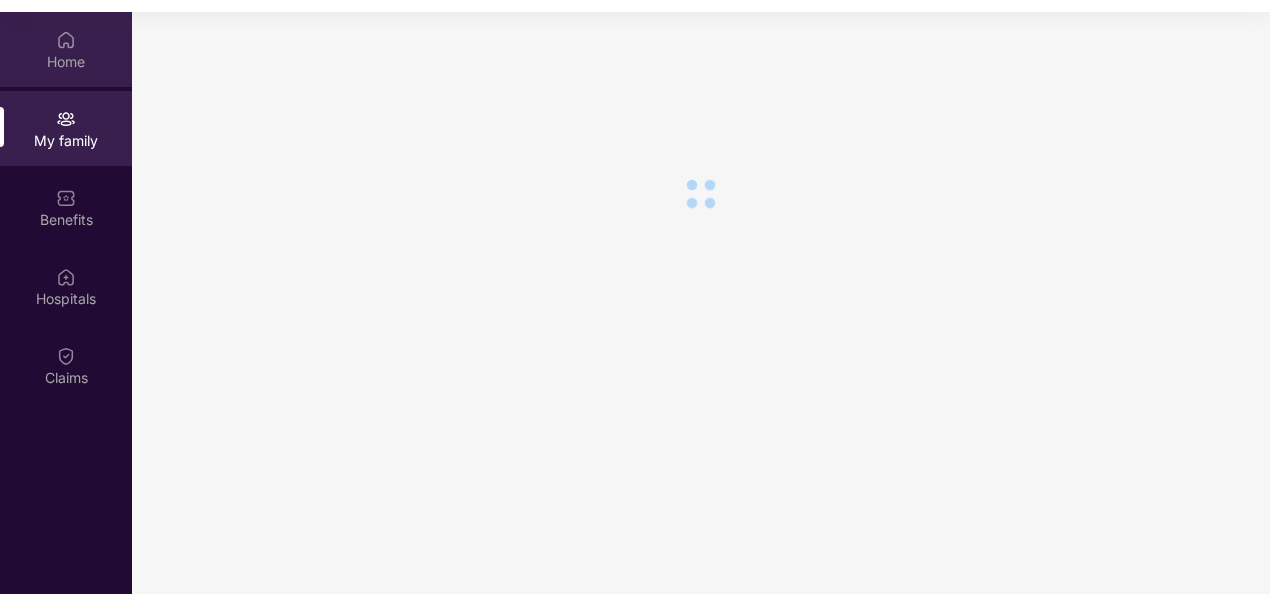 click on "Home" at bounding box center (66, 62) 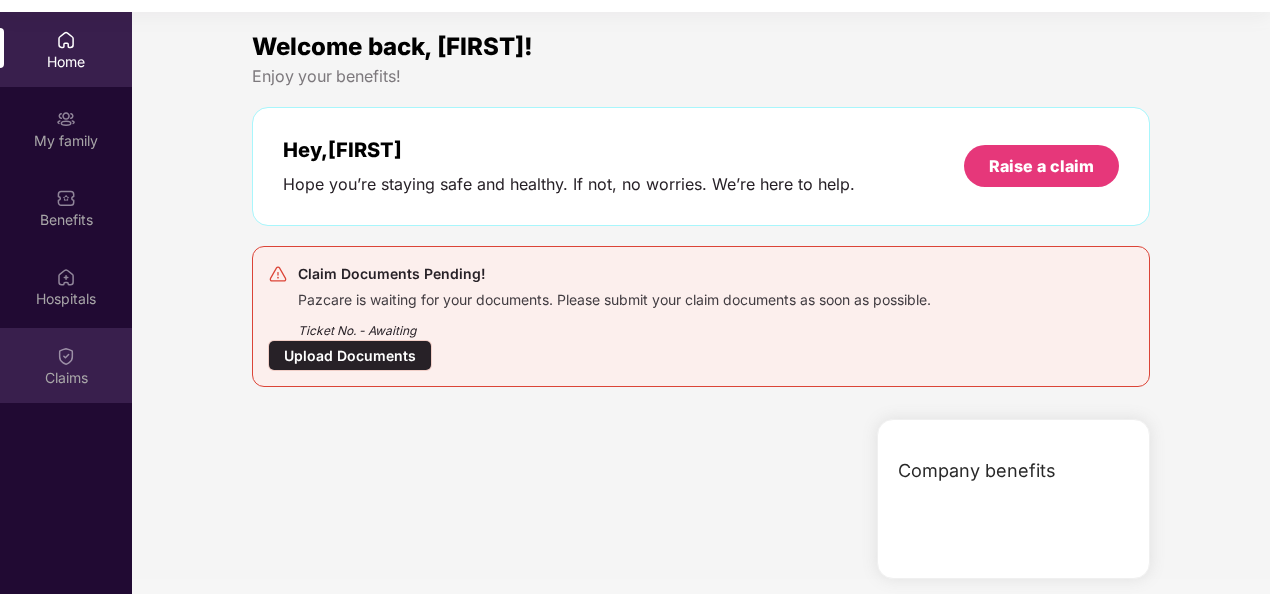 click on "Claims" at bounding box center (66, 378) 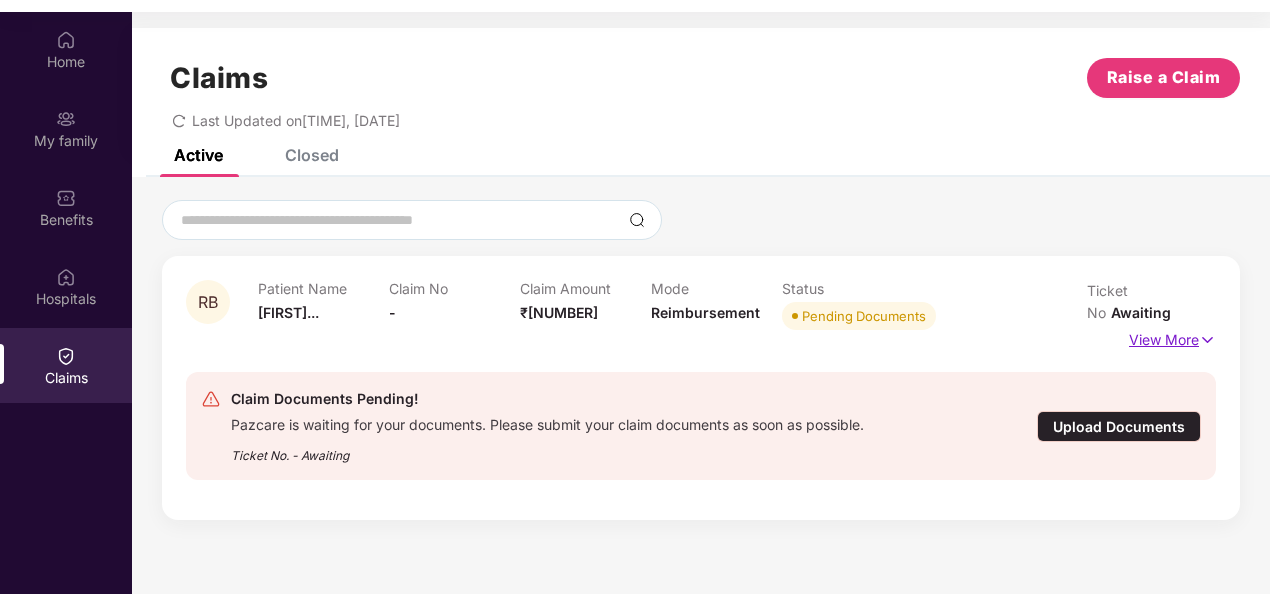 click on "View More" at bounding box center (1172, 337) 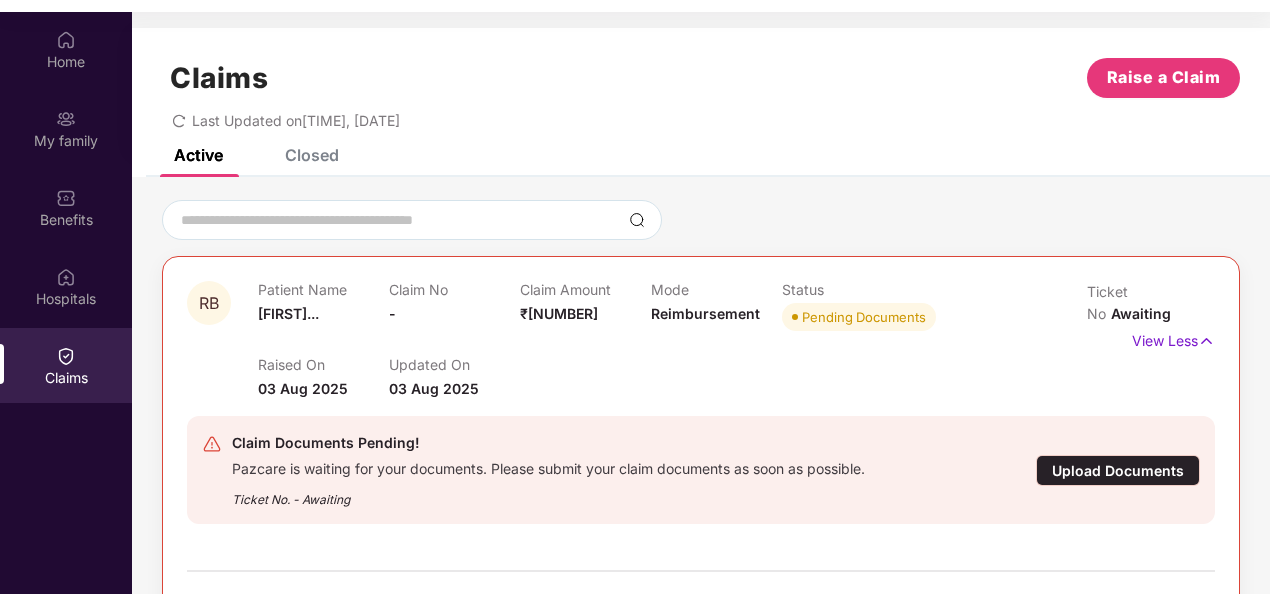 click on "Upload Documents" at bounding box center [1118, 470] 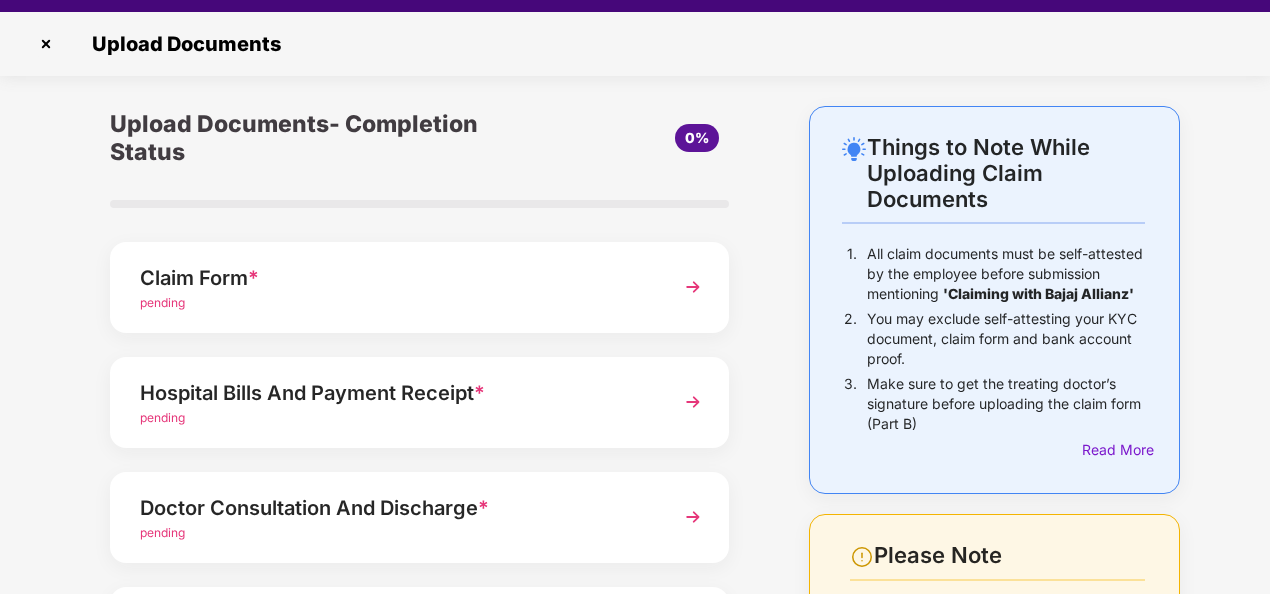 click at bounding box center [693, 287] 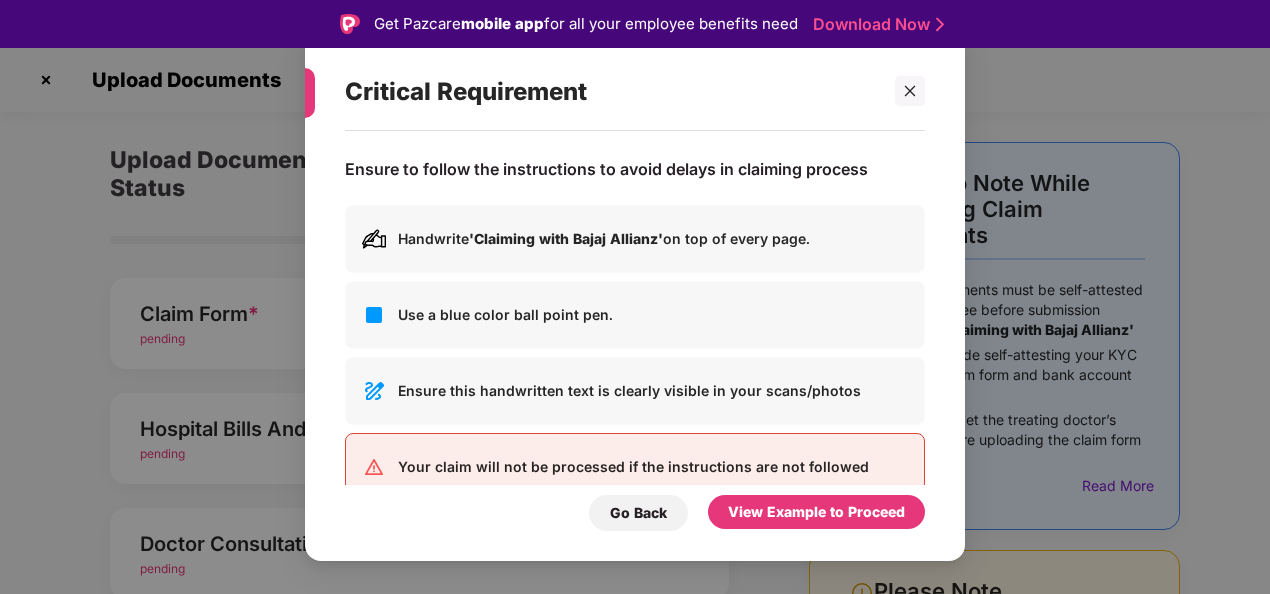 scroll, scrollTop: 43, scrollLeft: 0, axis: vertical 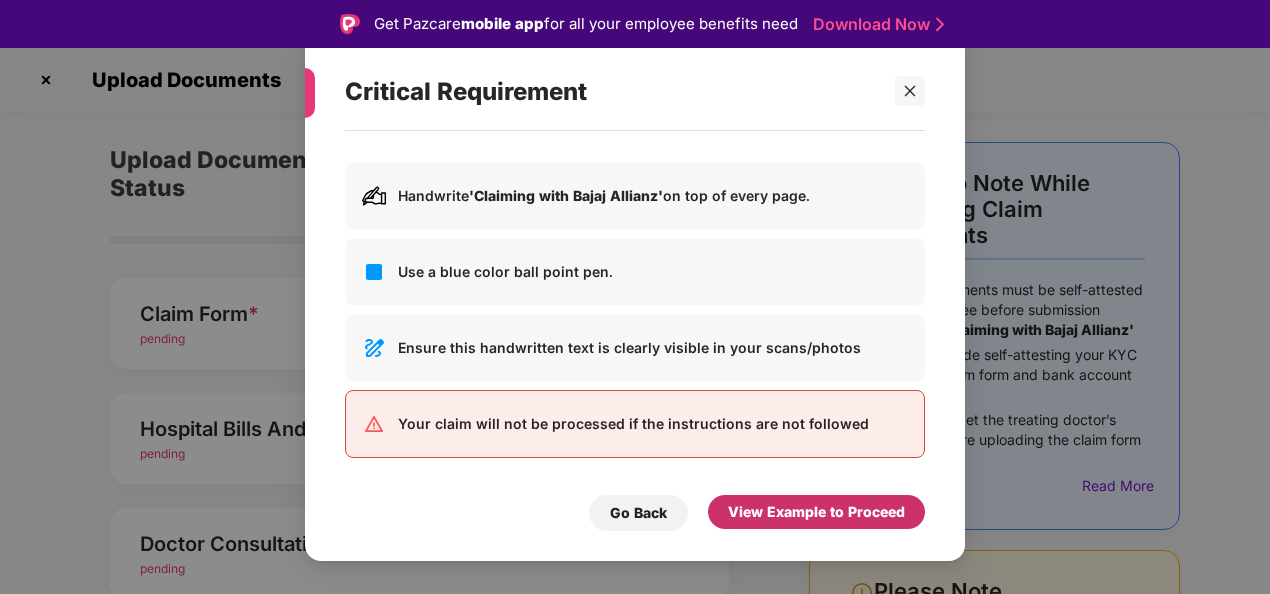 click on "View Example to Proceed" at bounding box center (816, 512) 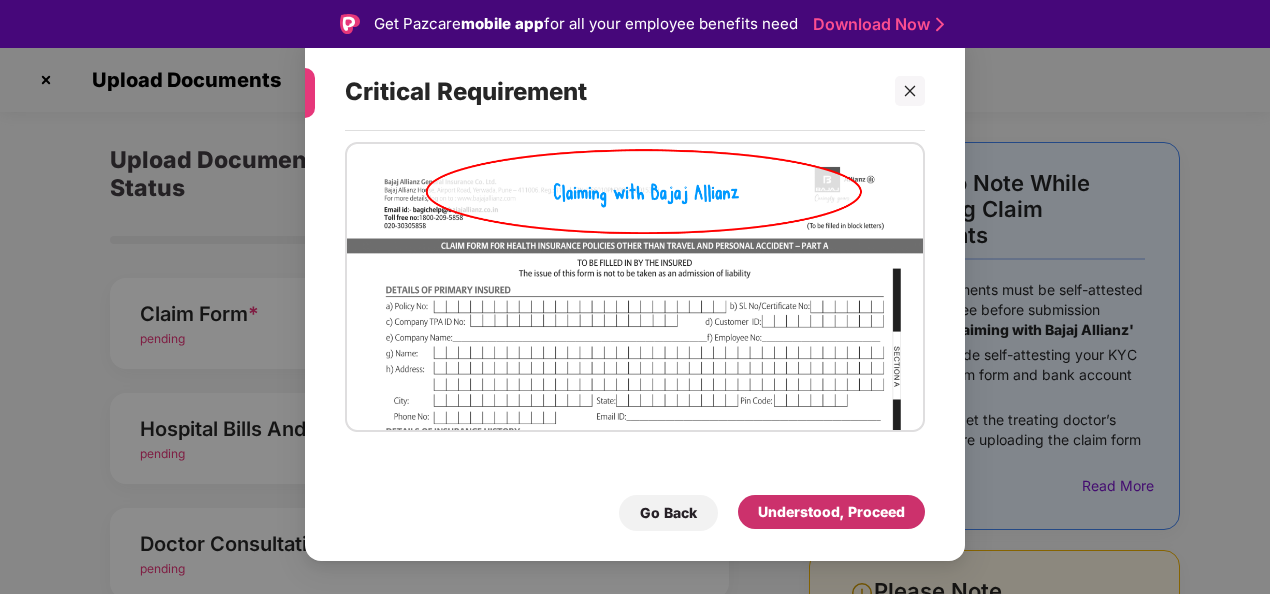 click on "Understood, Proceed" at bounding box center (831, 512) 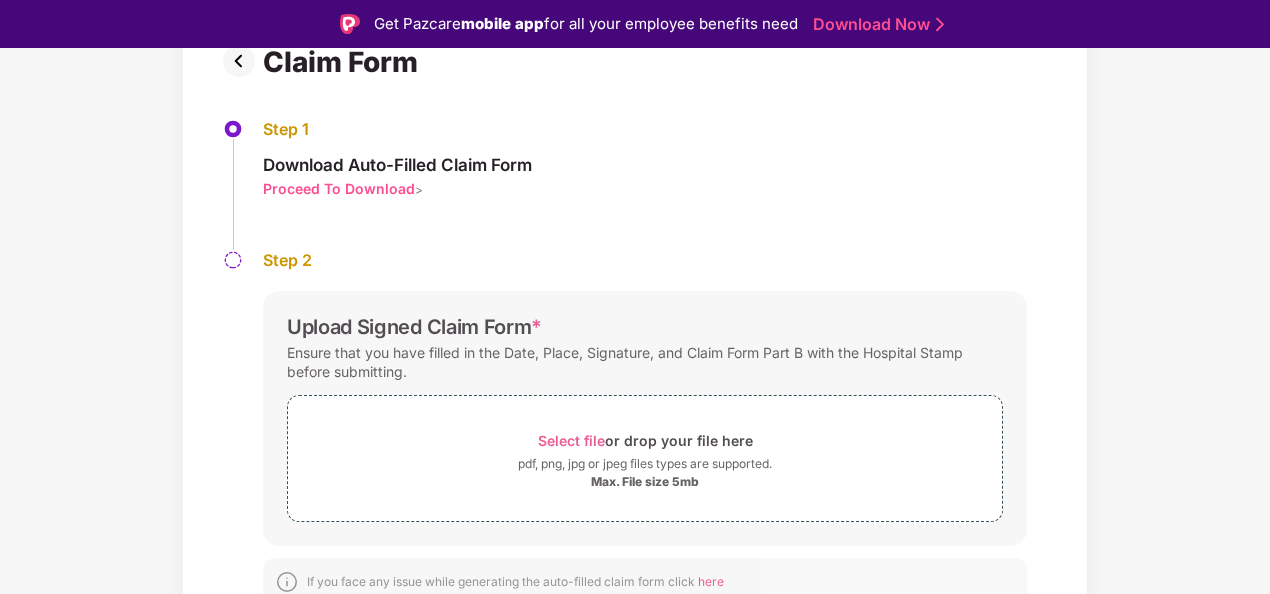 scroll, scrollTop: 178, scrollLeft: 0, axis: vertical 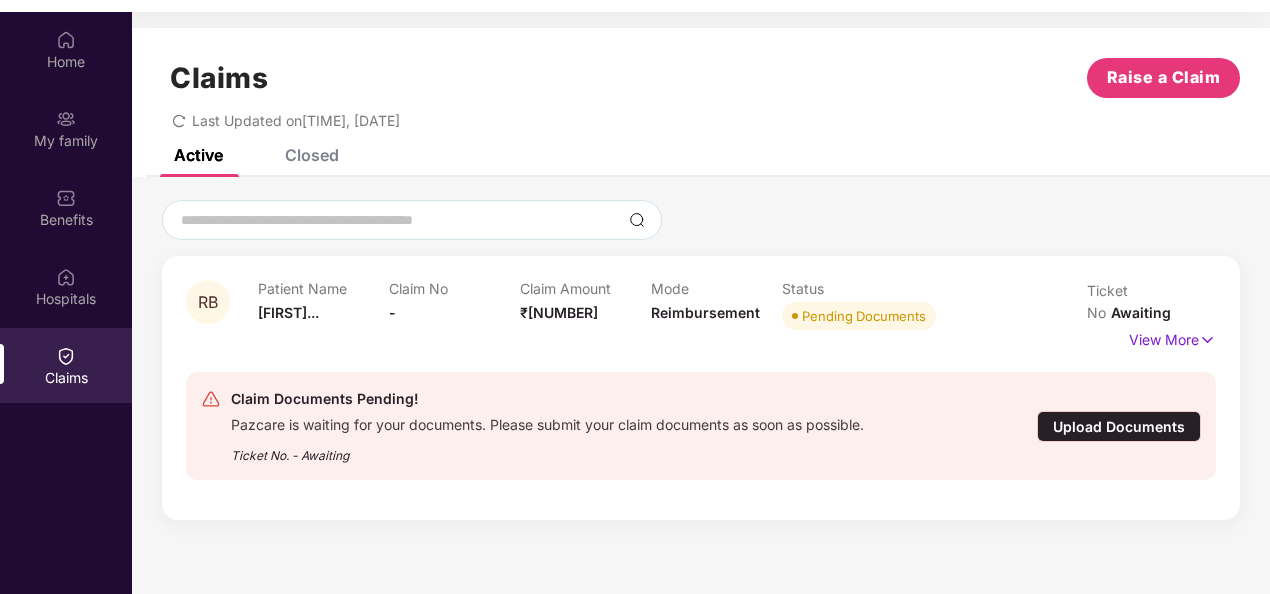 click on "Upload Documents" at bounding box center (1119, 426) 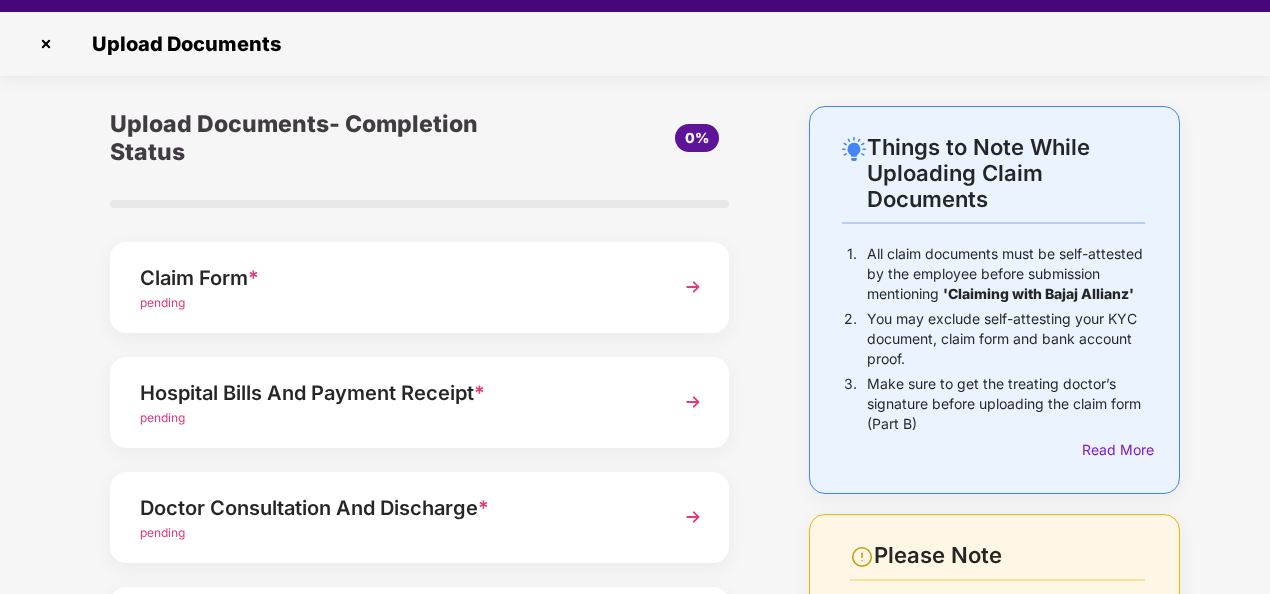 click on "Hospital Bills And Payment Receipt *" at bounding box center (396, 393) 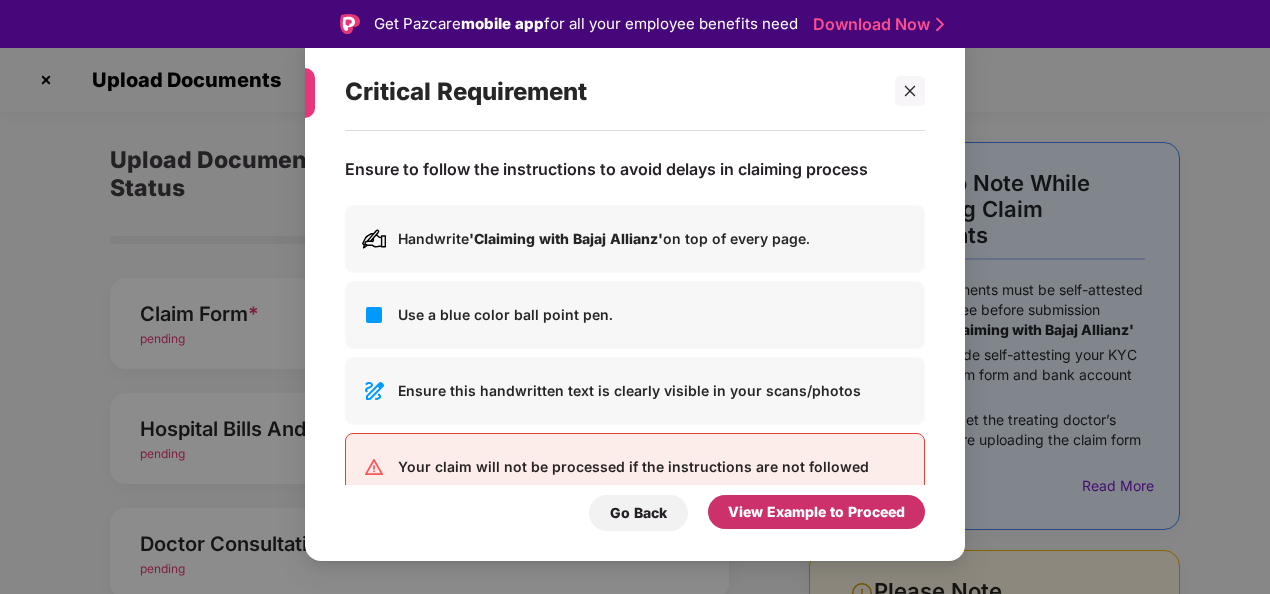 click on "View Example to Proceed" at bounding box center [816, 512] 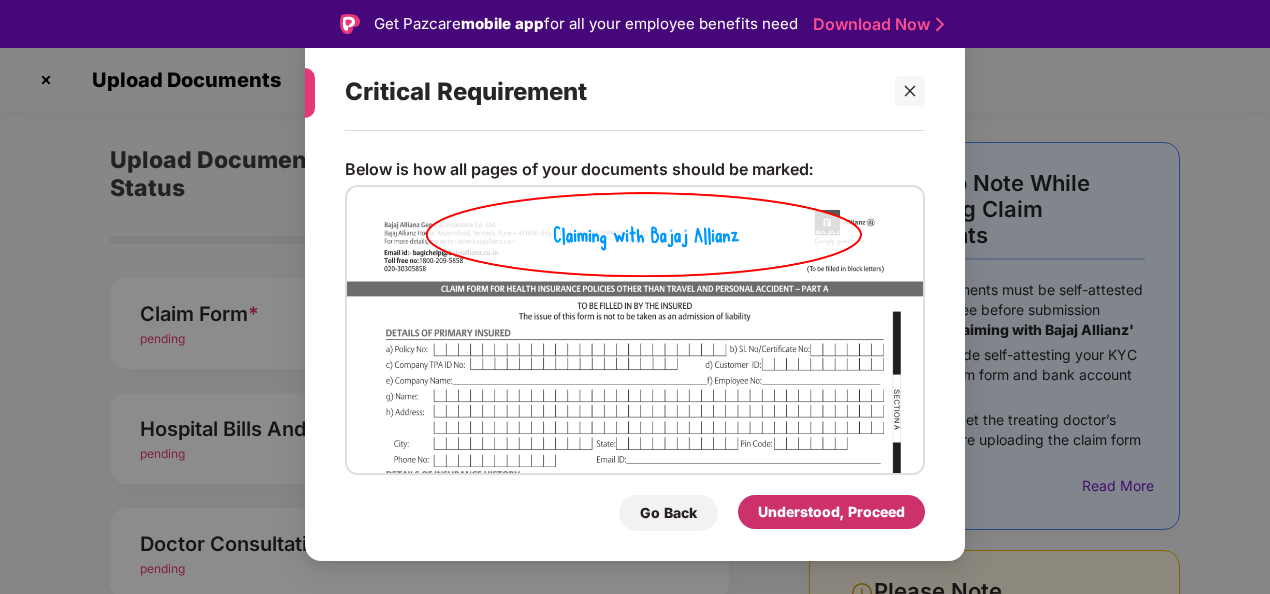 click on "Understood, Proceed" at bounding box center (831, 512) 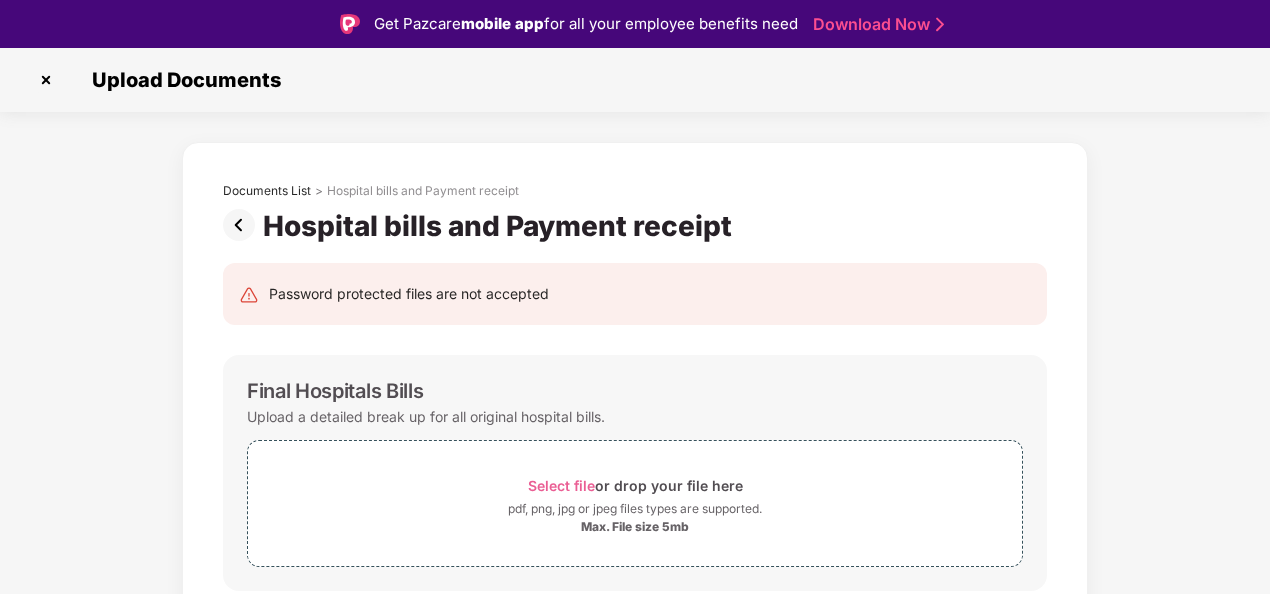 click at bounding box center (46, 80) 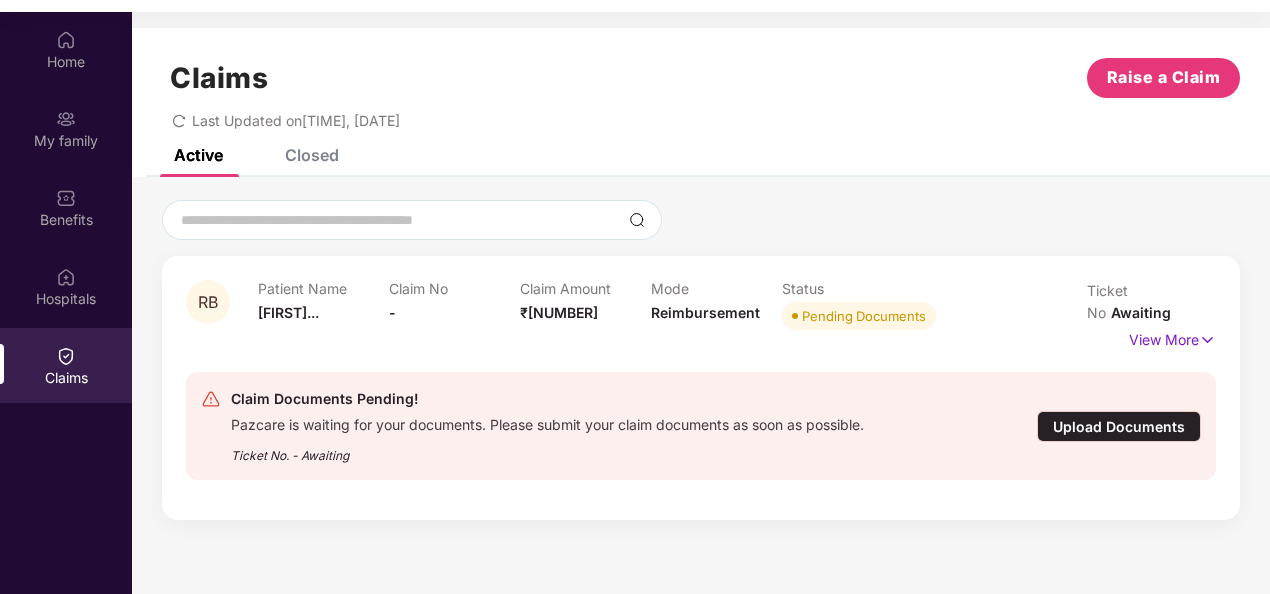 click on "Upload Documents" at bounding box center (1119, 426) 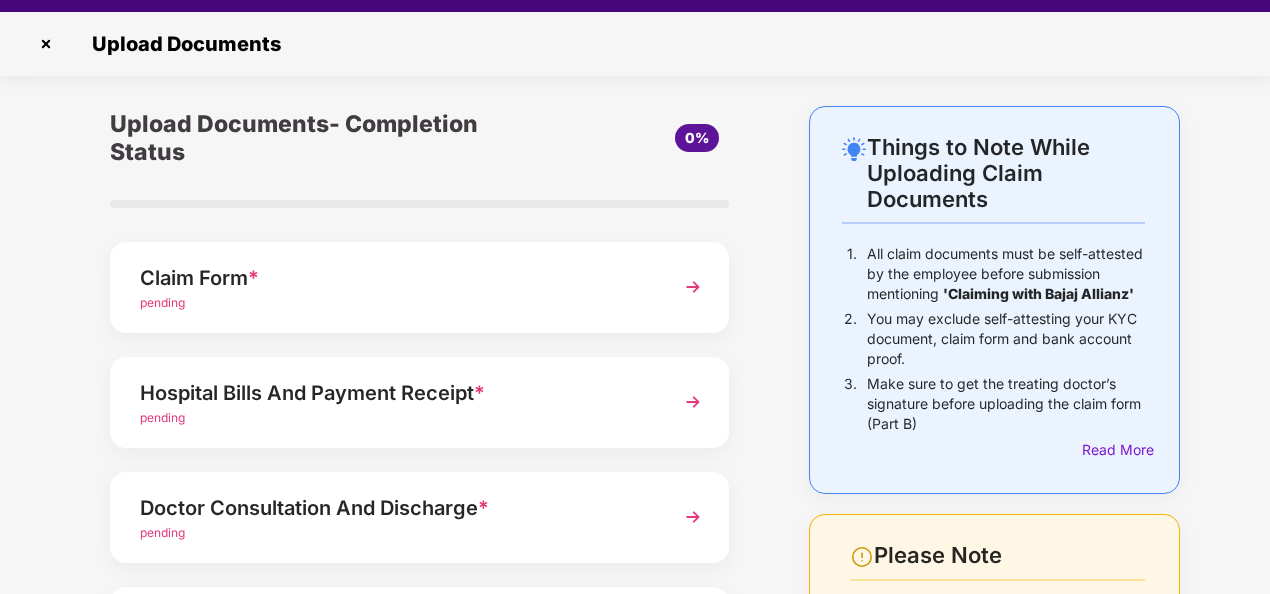 scroll, scrollTop: 200, scrollLeft: 0, axis: vertical 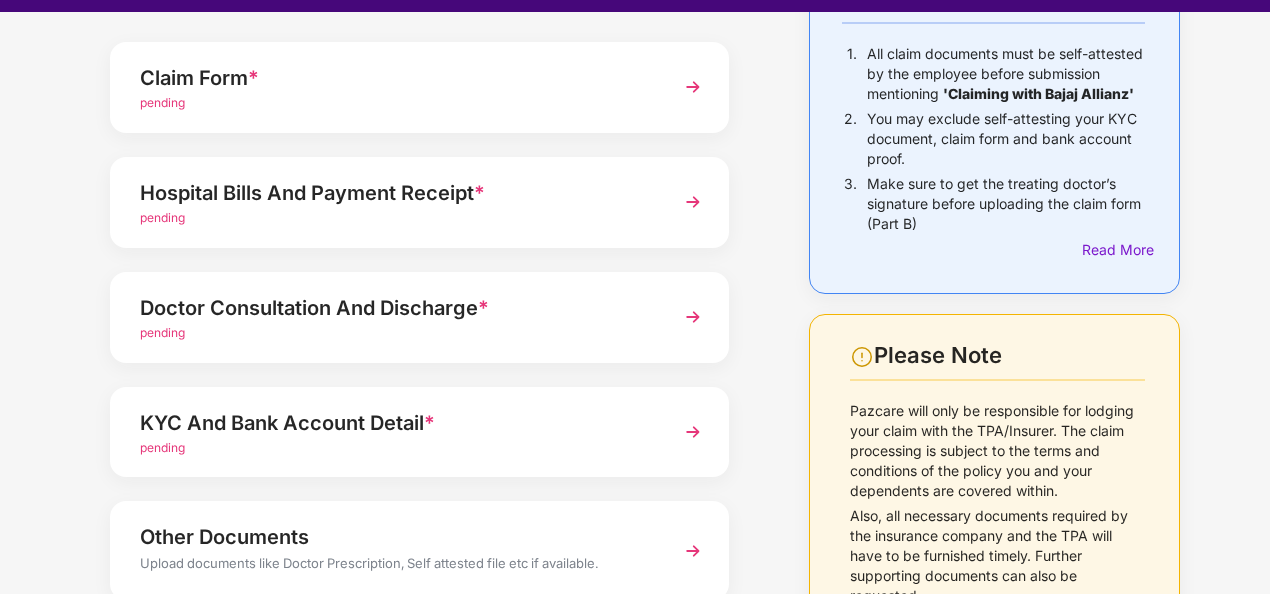 click on "Hospital Bills And Payment Receipt *" at bounding box center [396, 193] 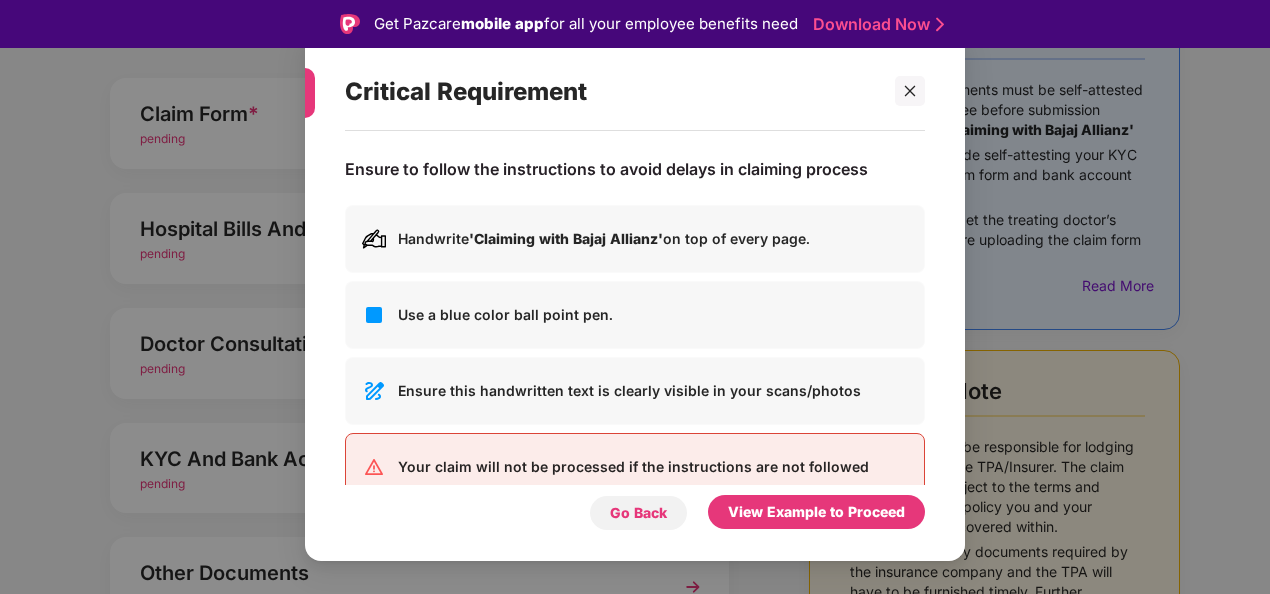 click on "Go Back" at bounding box center [638, 513] 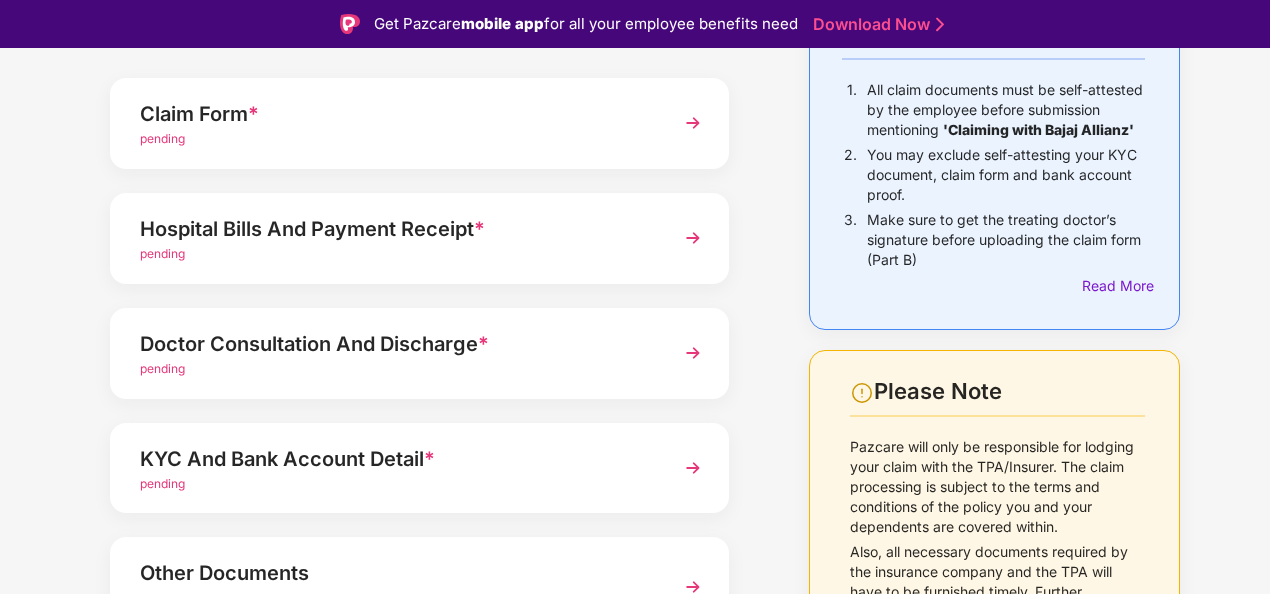 click on "Doctor Consultation And Discharge *" at bounding box center [396, 344] 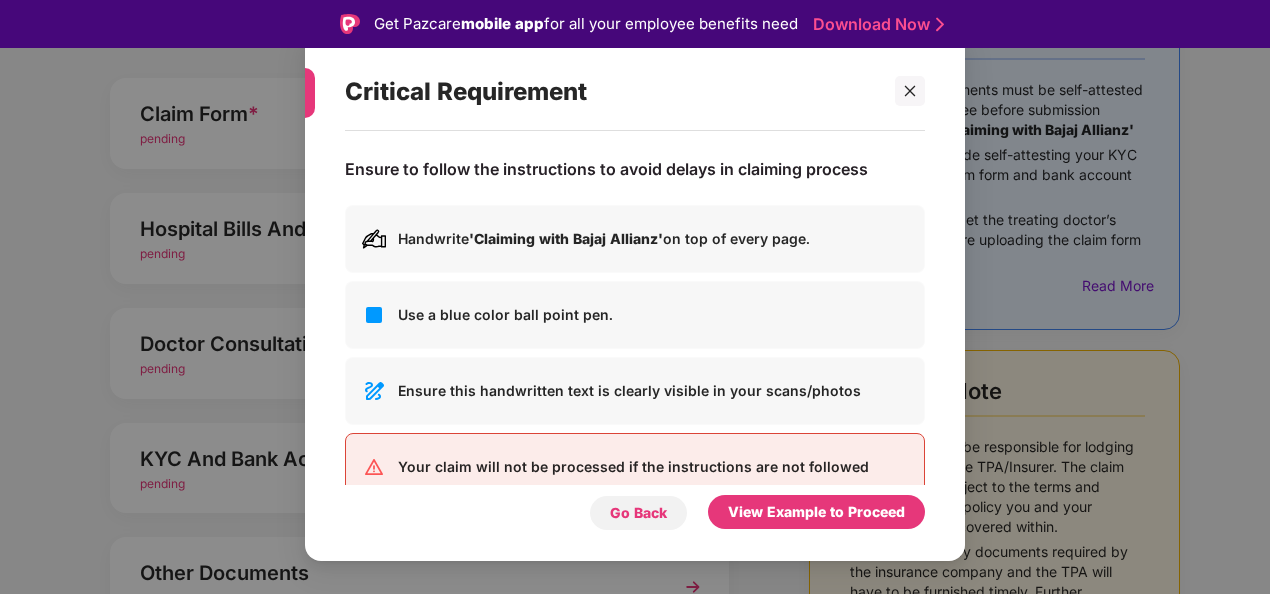 click on "Go Back" at bounding box center [638, 513] 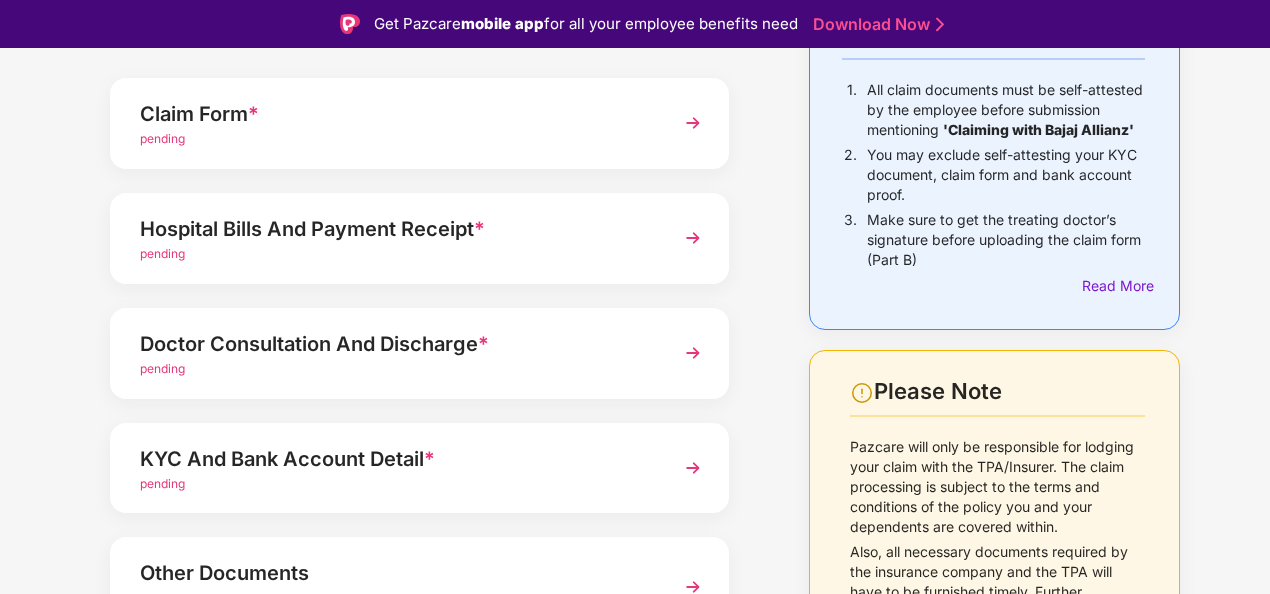 scroll, scrollTop: 300, scrollLeft: 0, axis: vertical 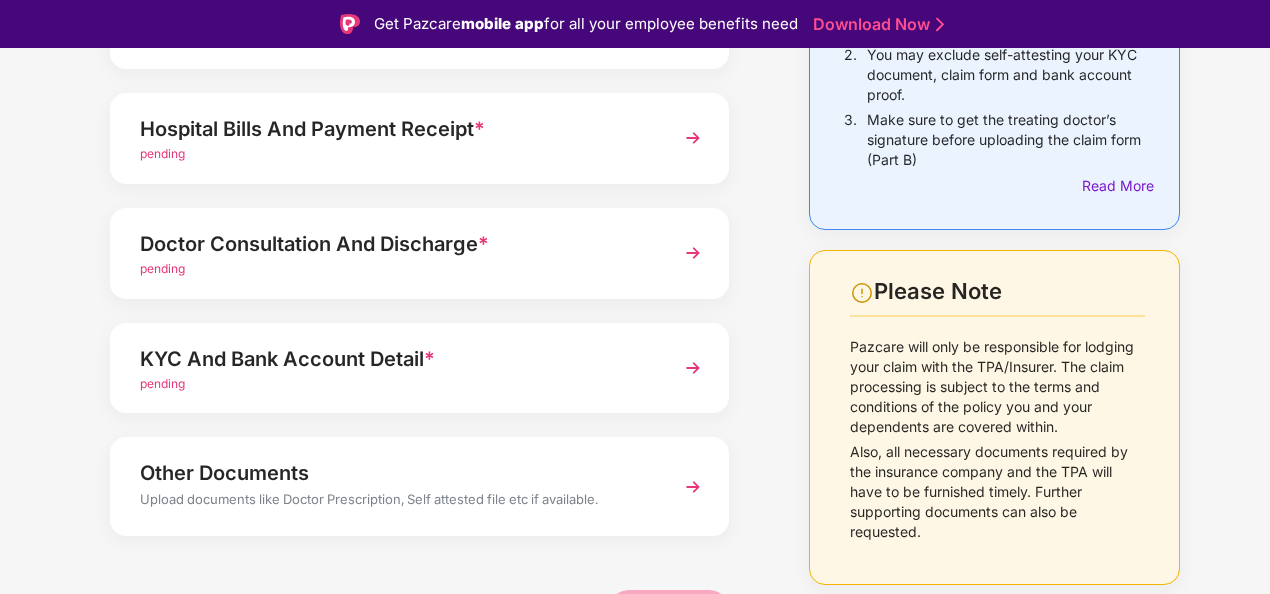 click on "KYC And Bank Account Detail *" at bounding box center [396, 359] 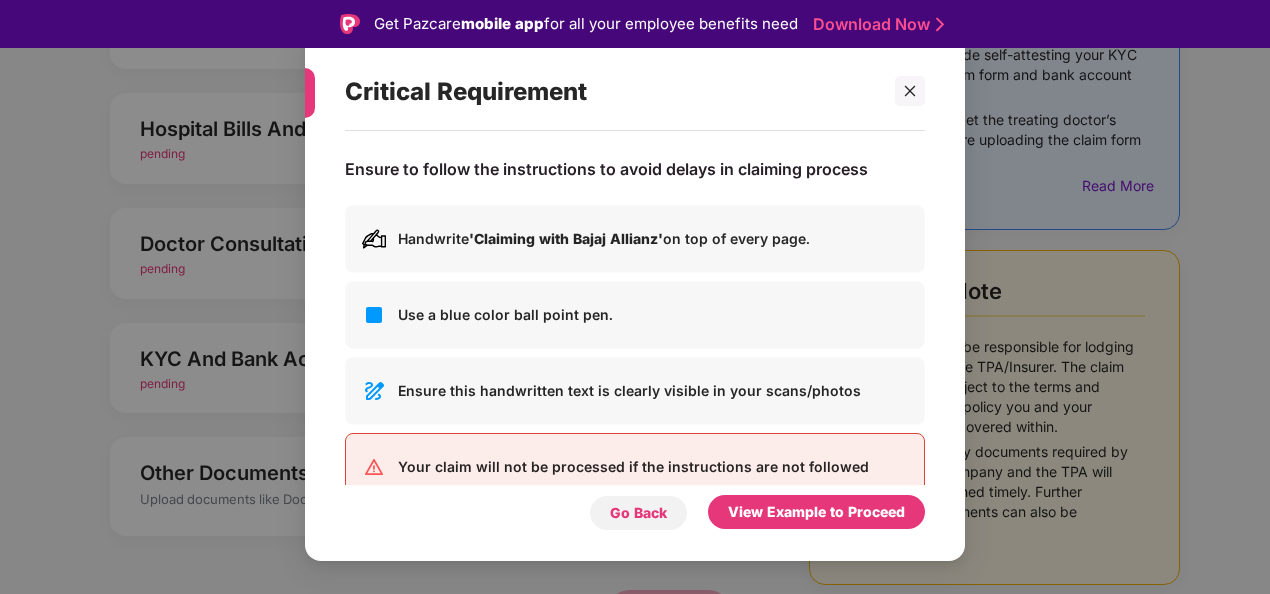 click on "Go Back" at bounding box center [638, 513] 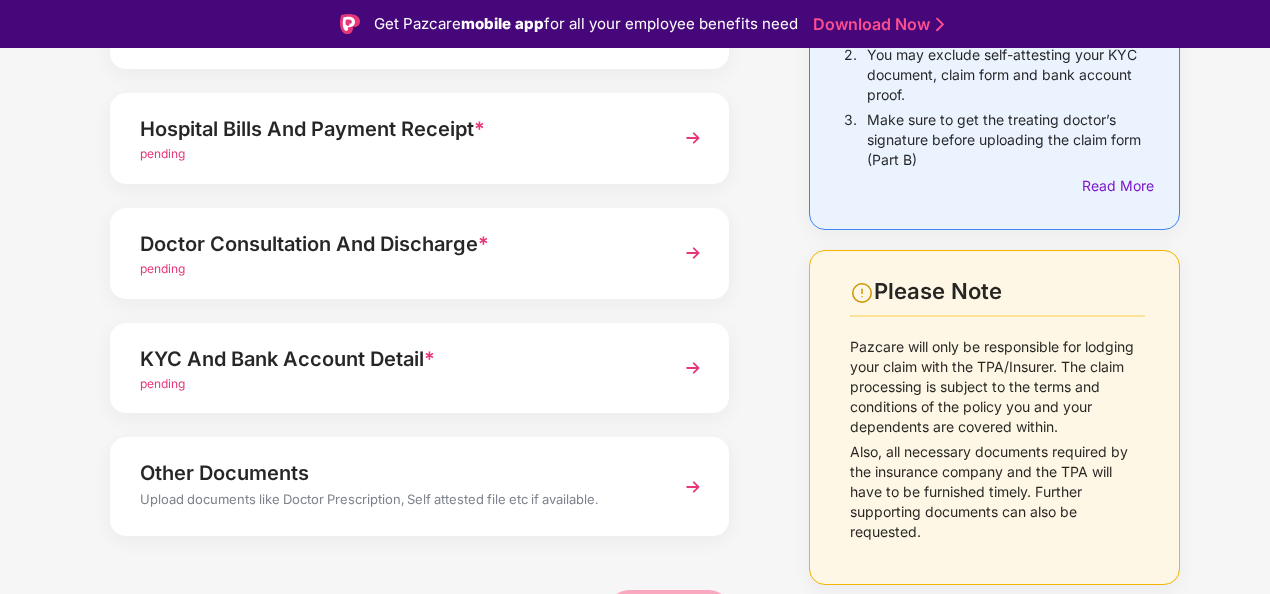 click on "Upload documents like Doctor Prescription, Self attested file etc if available." at bounding box center [396, 502] 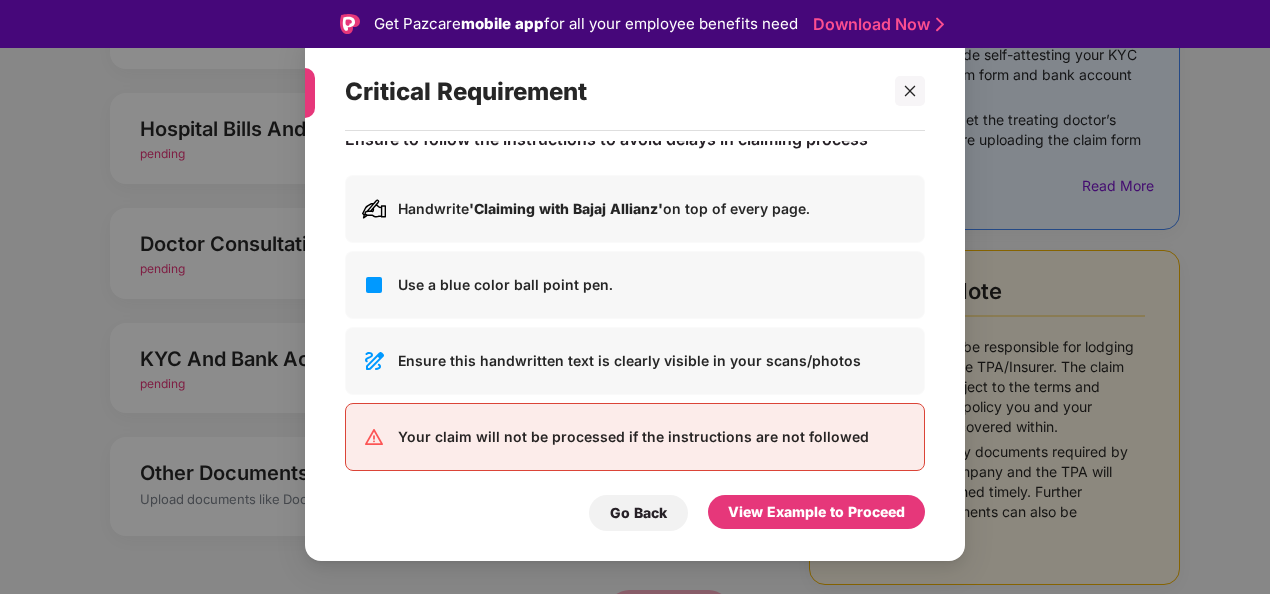 scroll, scrollTop: 43, scrollLeft: 0, axis: vertical 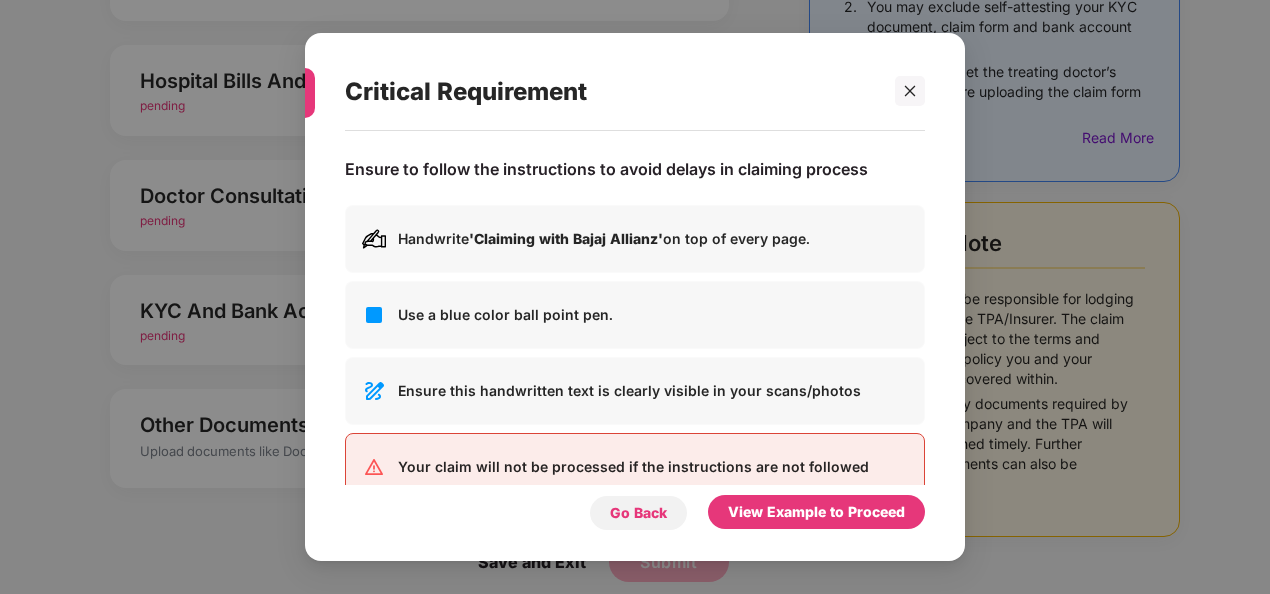 click on "Go Back" at bounding box center (638, 513) 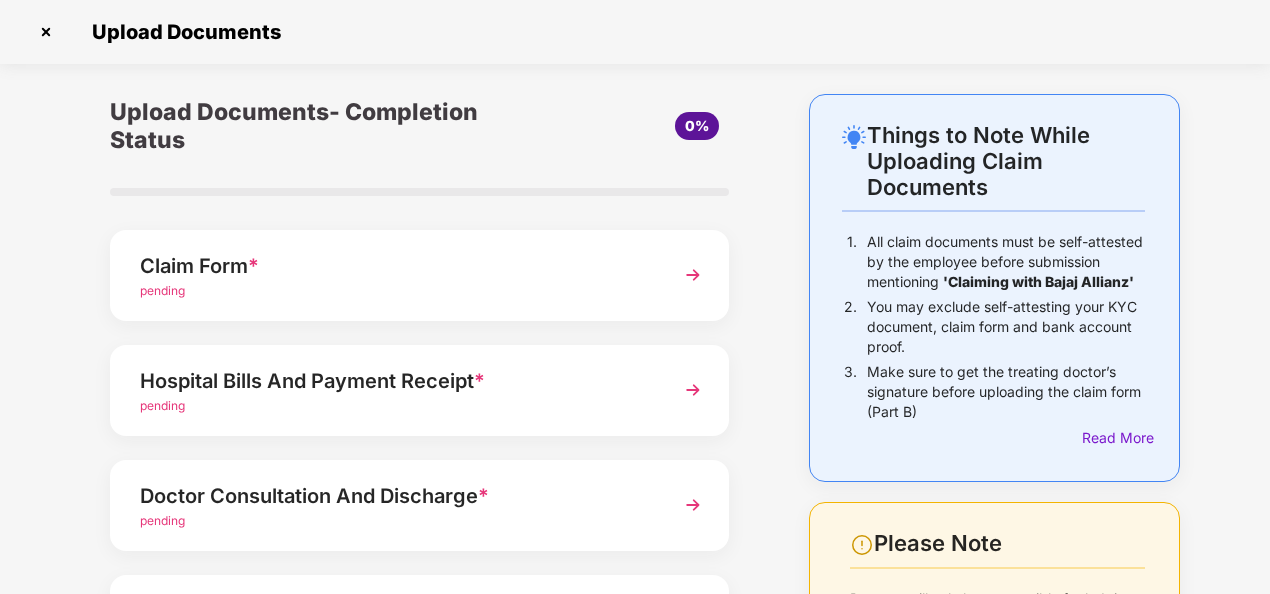 scroll, scrollTop: 318, scrollLeft: 0, axis: vertical 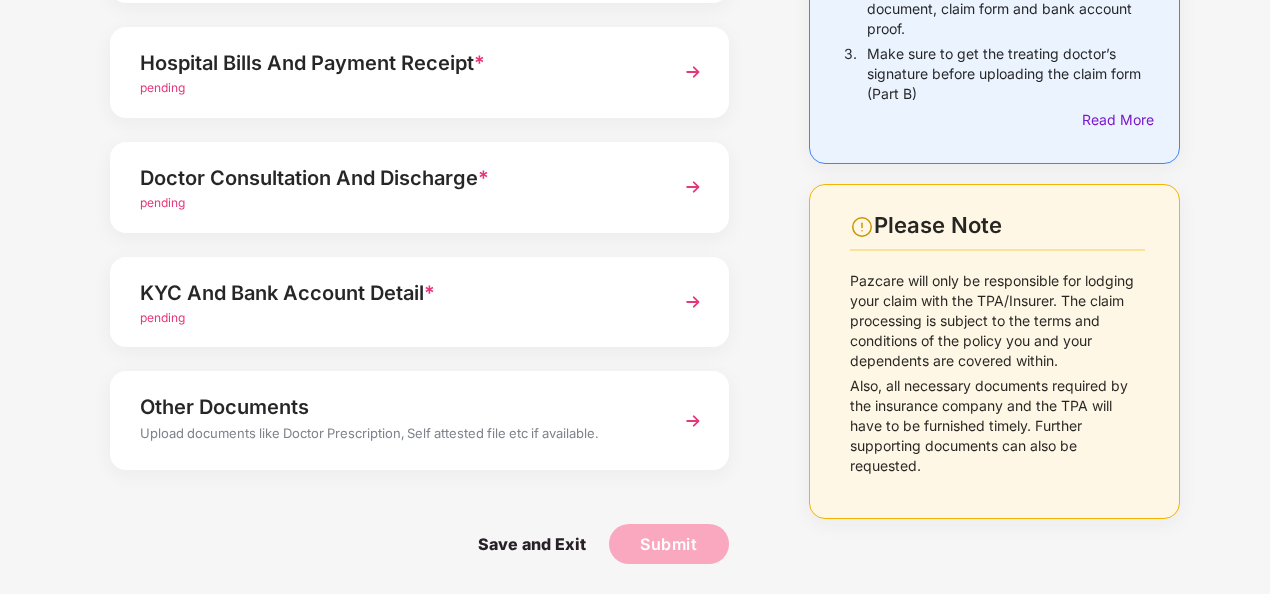 click on "Other Documents" at bounding box center (396, 407) 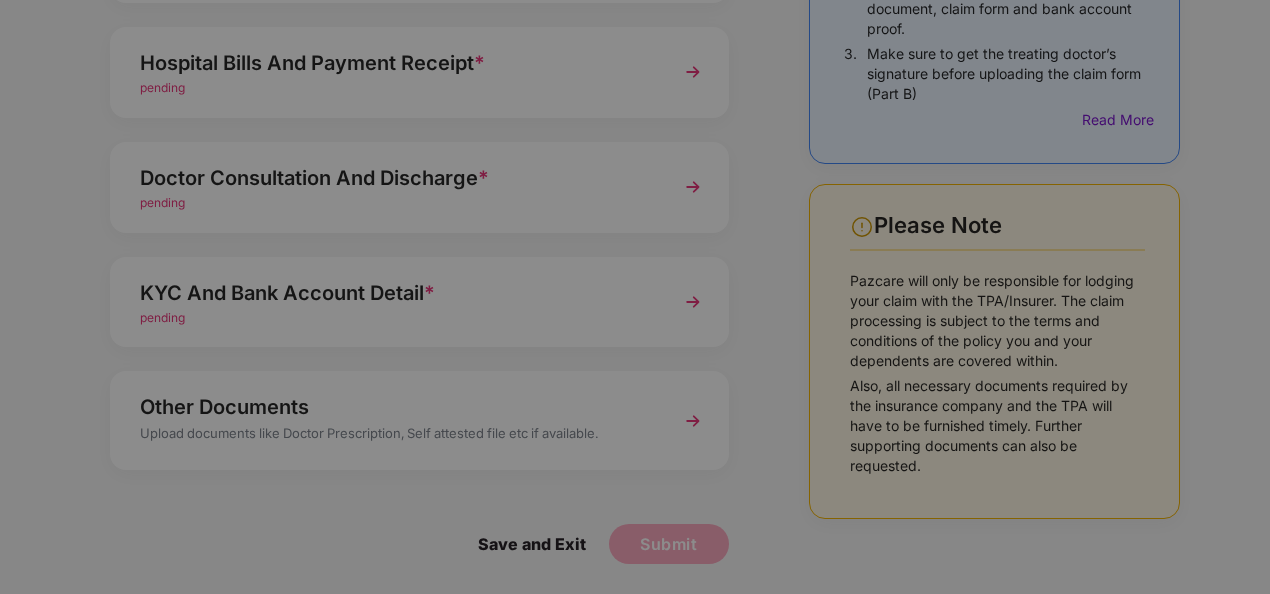 scroll, scrollTop: 0, scrollLeft: 0, axis: both 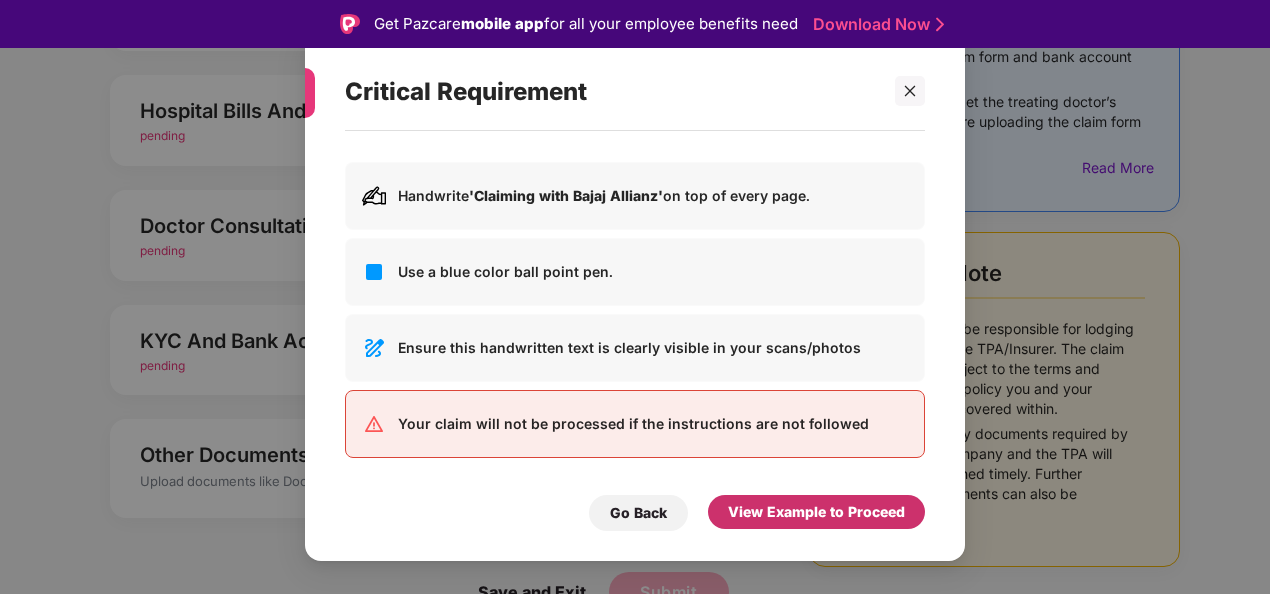 click on "View Example to Proceed" at bounding box center [816, 512] 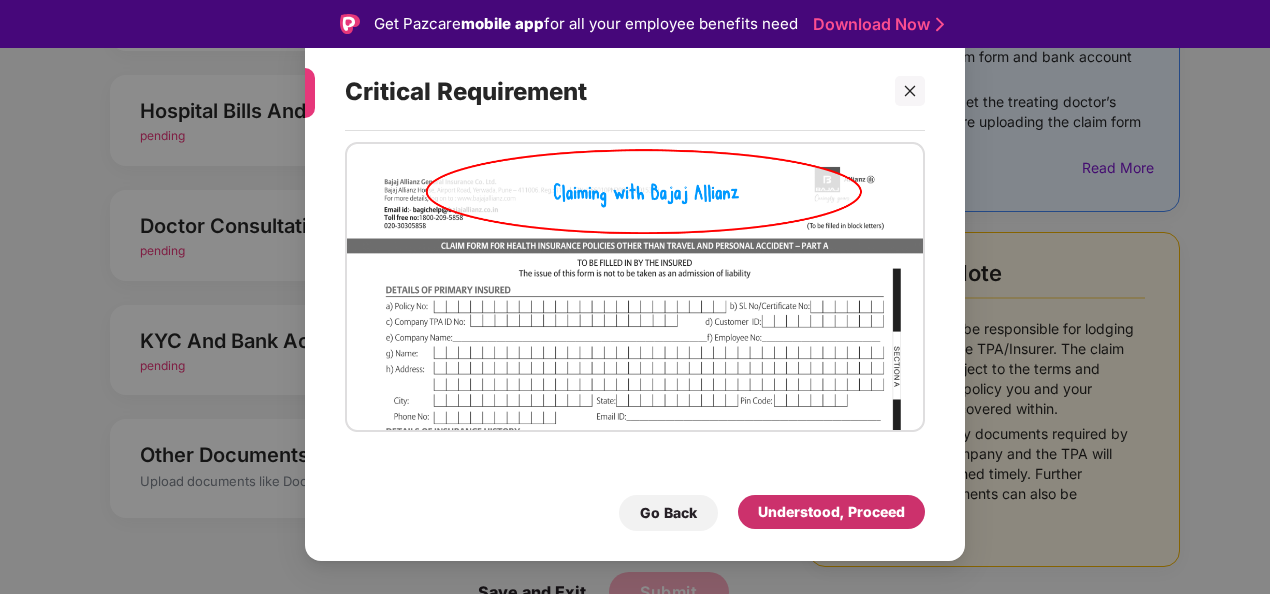 click on "Understood, Proceed" at bounding box center (831, 512) 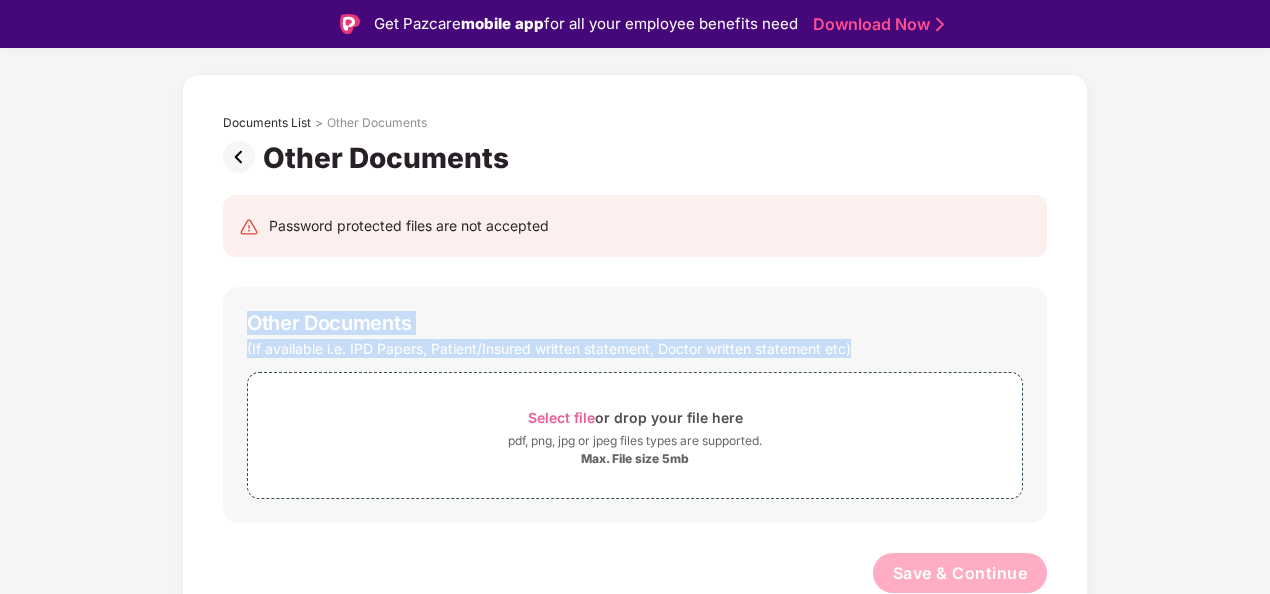 drag, startPoint x: 855, startPoint y: 342, endPoint x: 190, endPoint y: 313, distance: 665.632 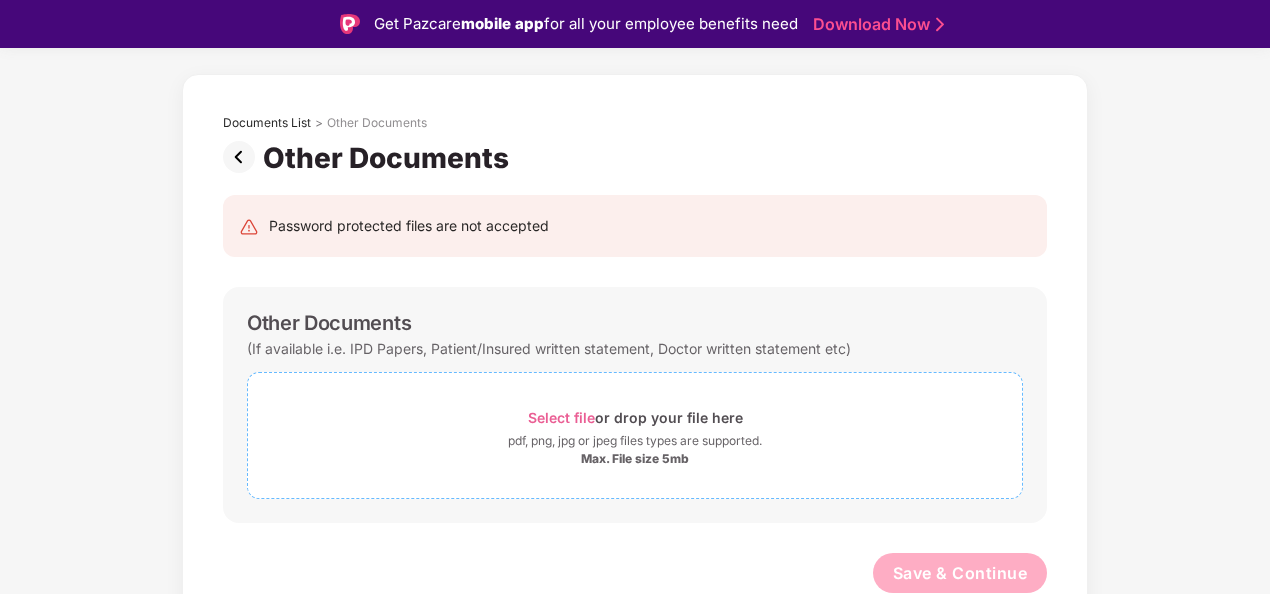 drag, startPoint x: 190, startPoint y: 313, endPoint x: 342, endPoint y: 437, distance: 196.1632 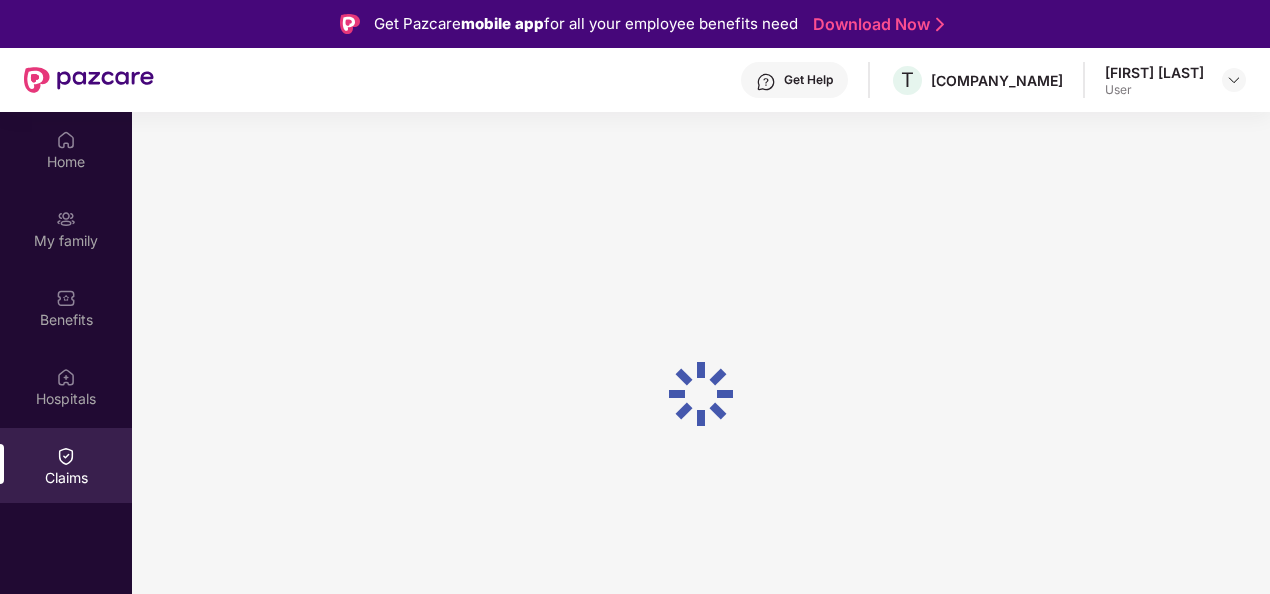 scroll, scrollTop: 100, scrollLeft: 0, axis: vertical 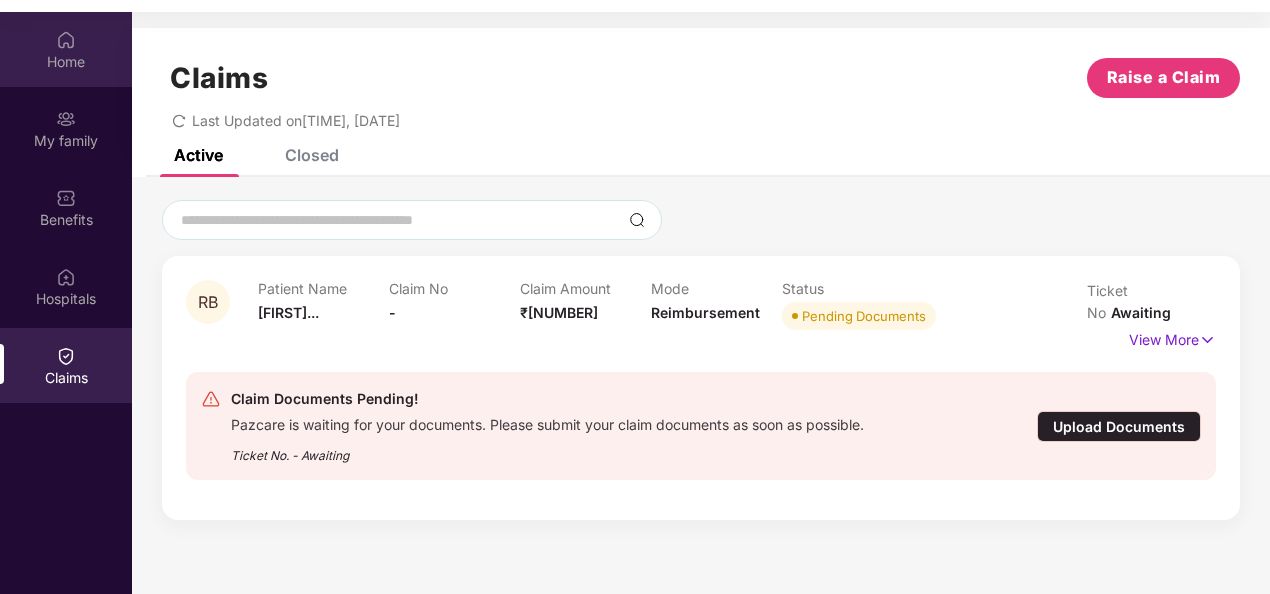 click on "Home" at bounding box center (66, 49) 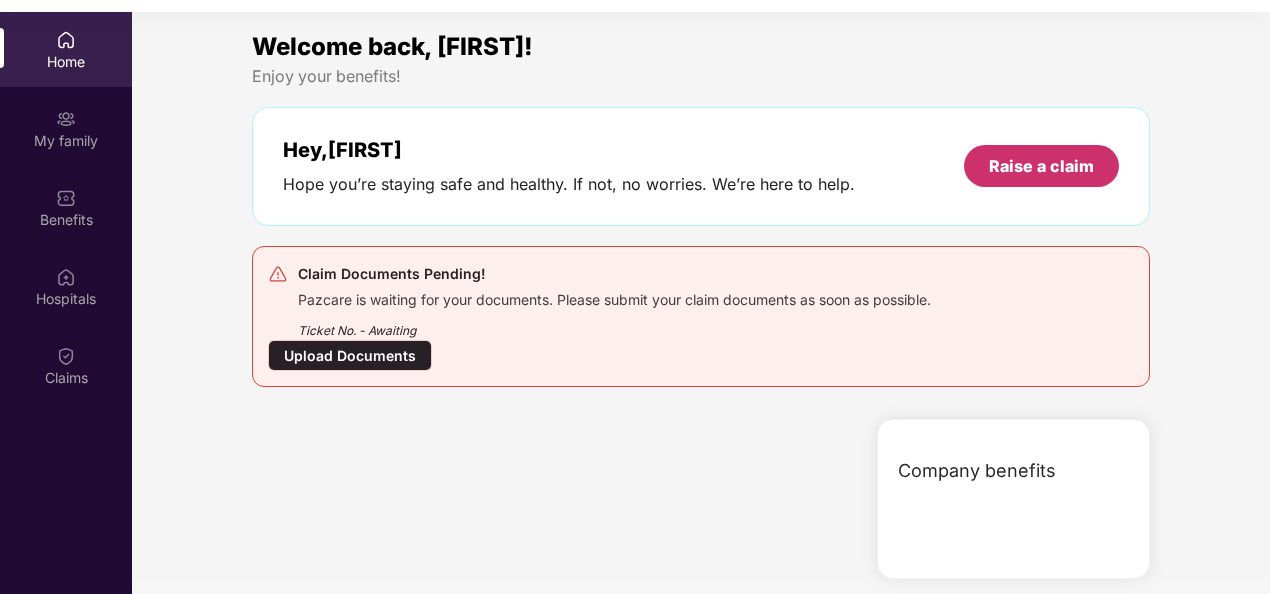 click on "Raise a claim" at bounding box center [1041, 166] 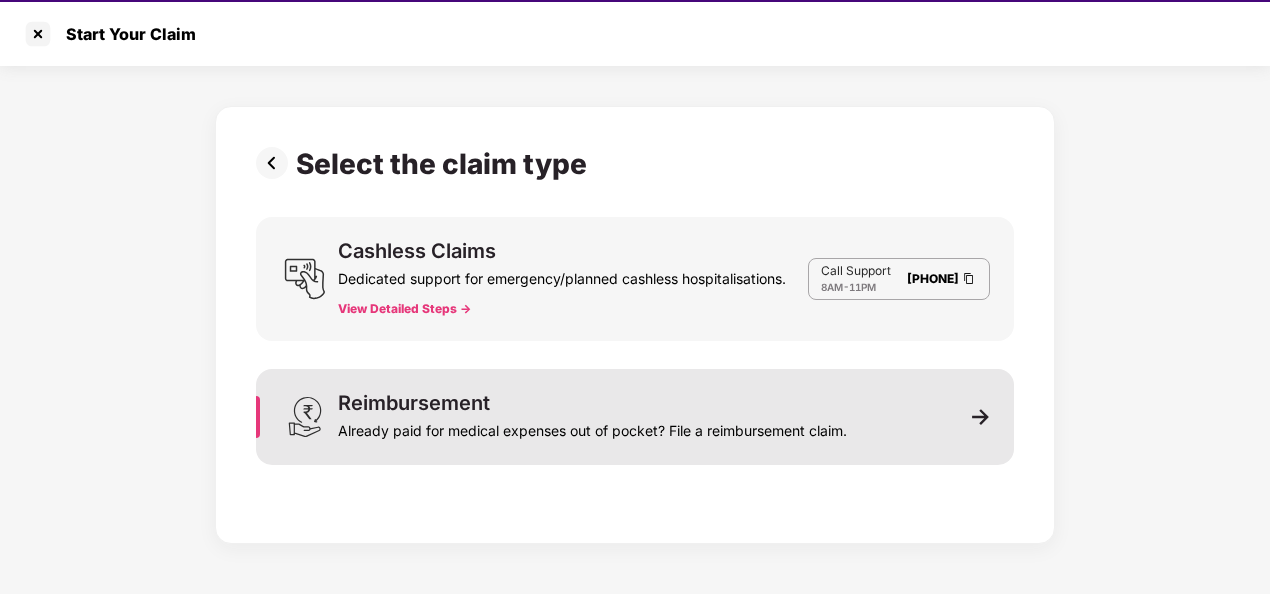 scroll, scrollTop: 48, scrollLeft: 0, axis: vertical 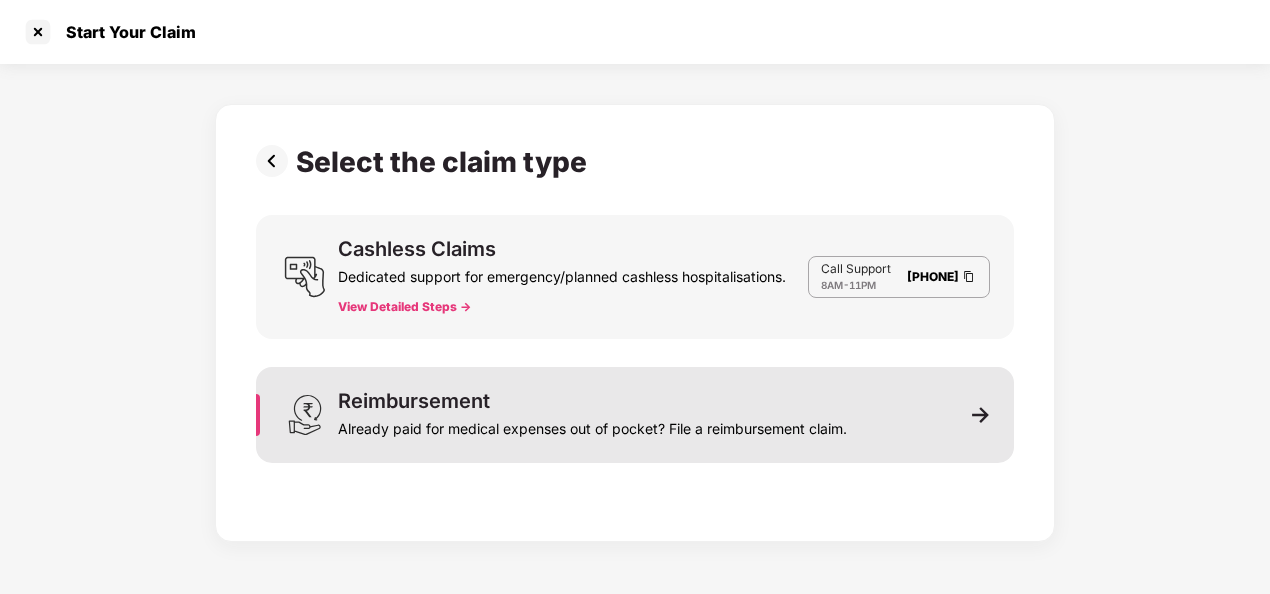 click on "Reimbursement Already paid for medical expenses out of pocket? File a reimbursement claim." at bounding box center [592, 415] 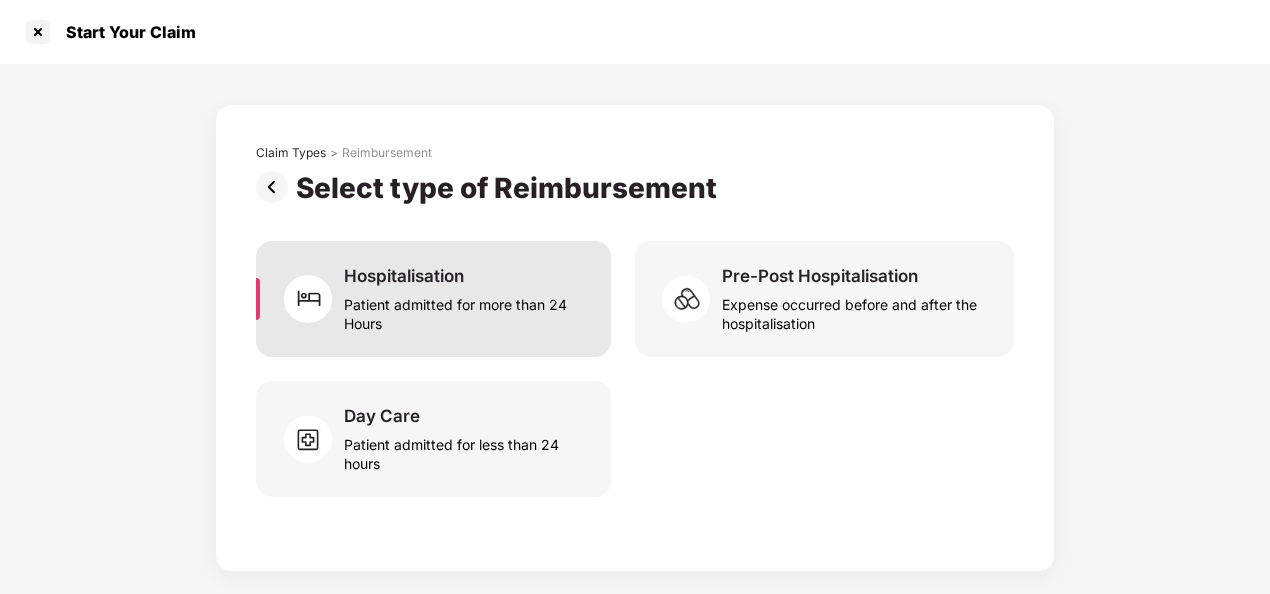 click on "Patient admitted for more than 24 Hours" at bounding box center [465, 310] 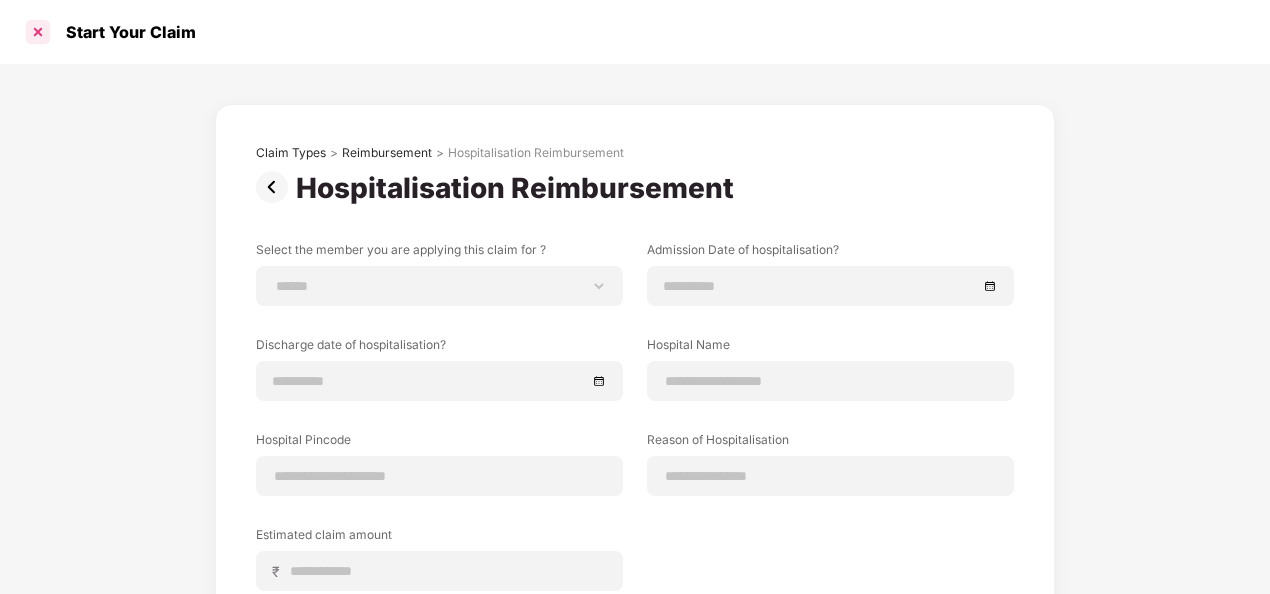 click at bounding box center (38, 32) 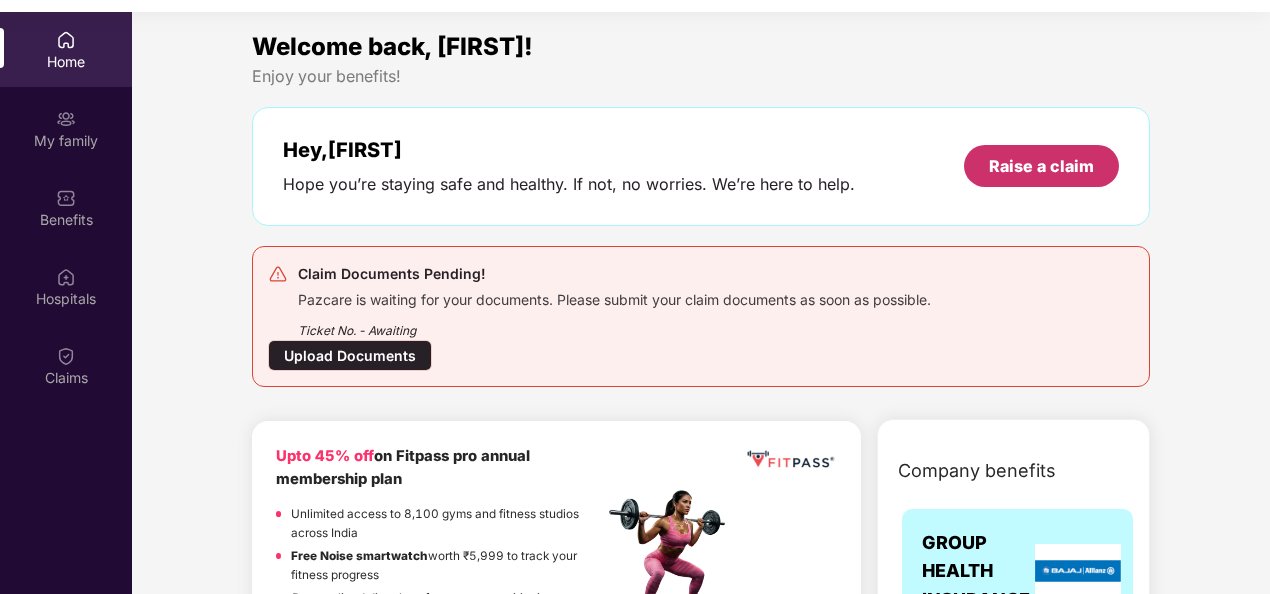 click on "Raise a claim" at bounding box center [1041, 166] 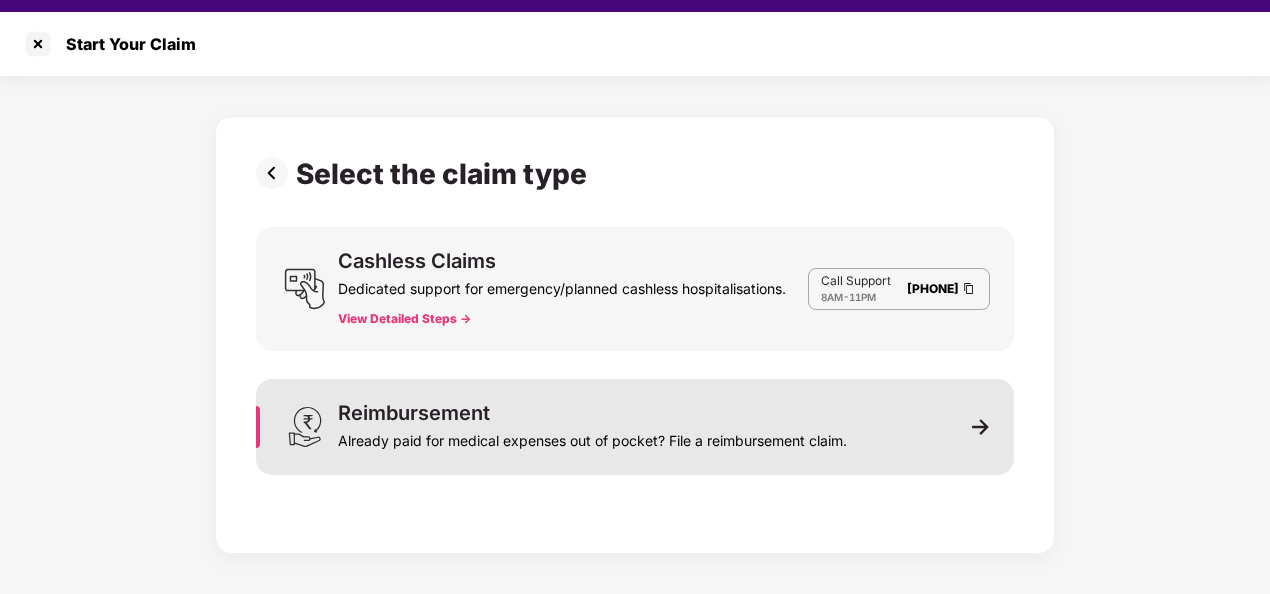 click on "Reimbursement Already paid for medical expenses out of pocket? File a reimbursement claim." at bounding box center (635, 427) 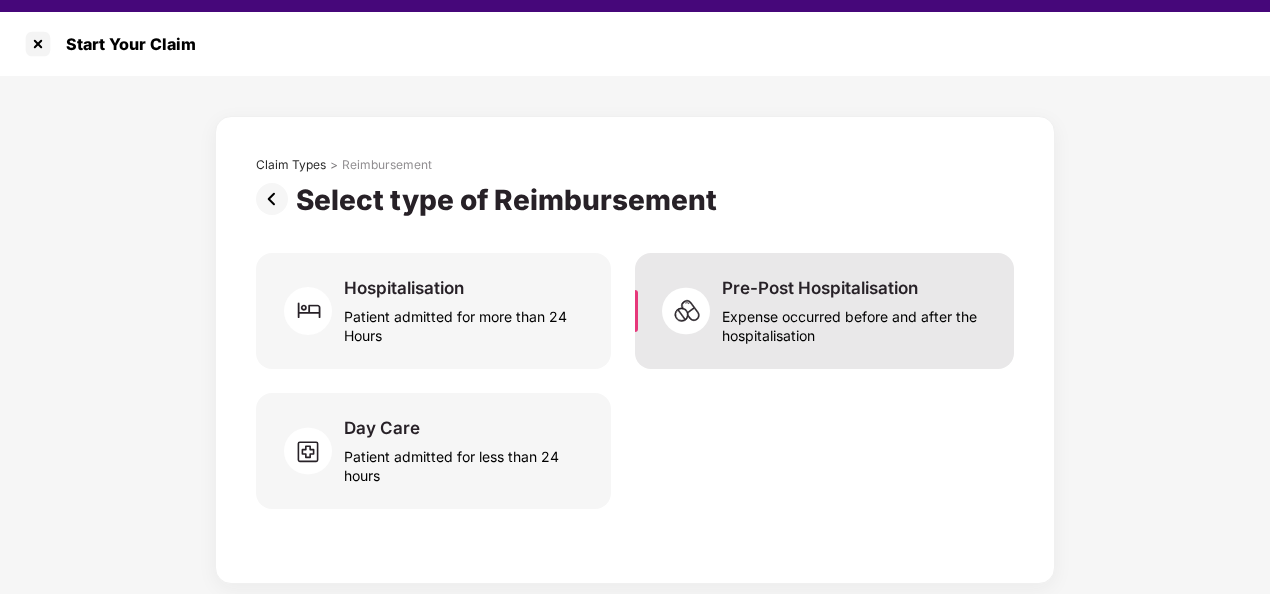 click on "Expense occurred before and after the hospitalisation" at bounding box center [856, 322] 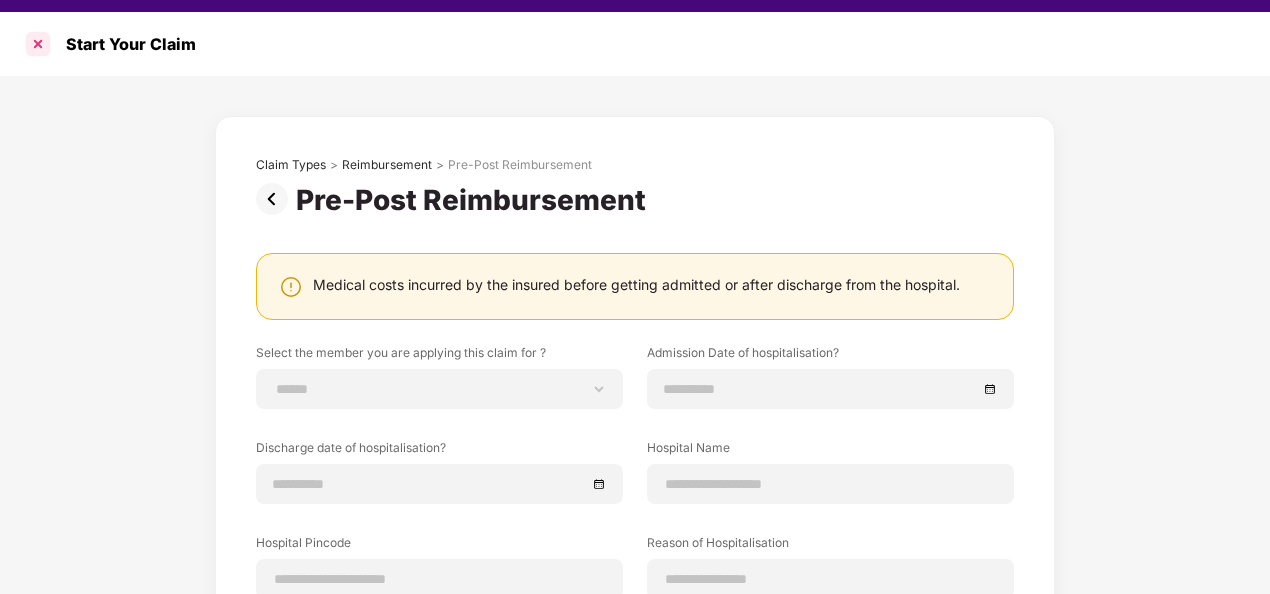 click at bounding box center [38, 44] 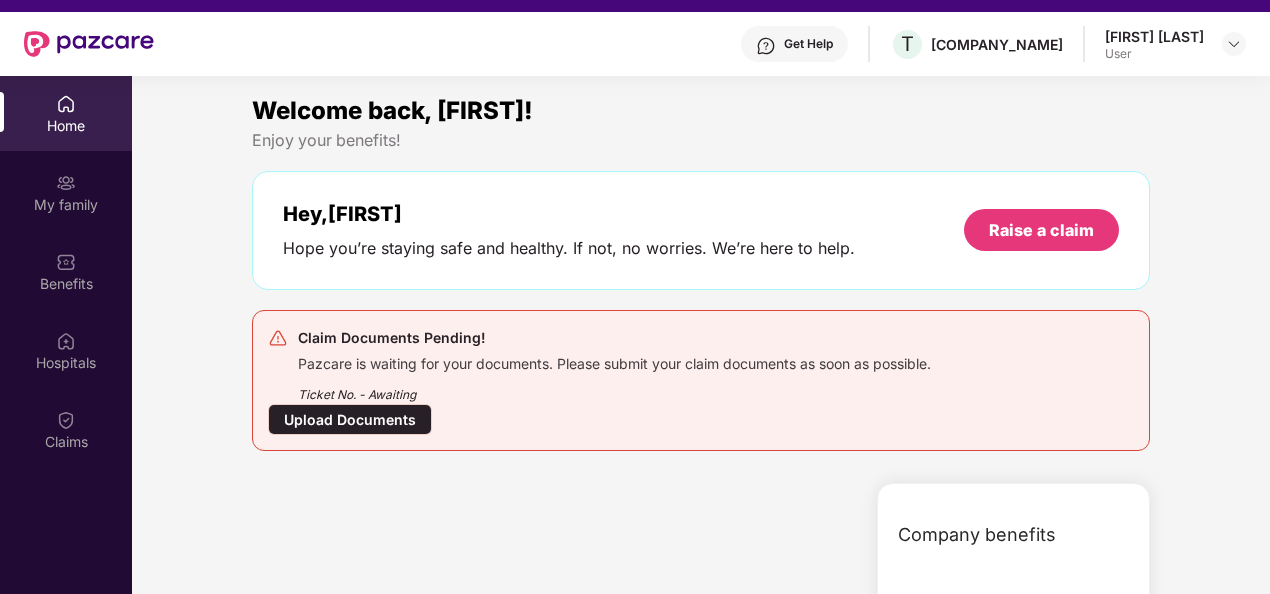 scroll, scrollTop: 100, scrollLeft: 0, axis: vertical 